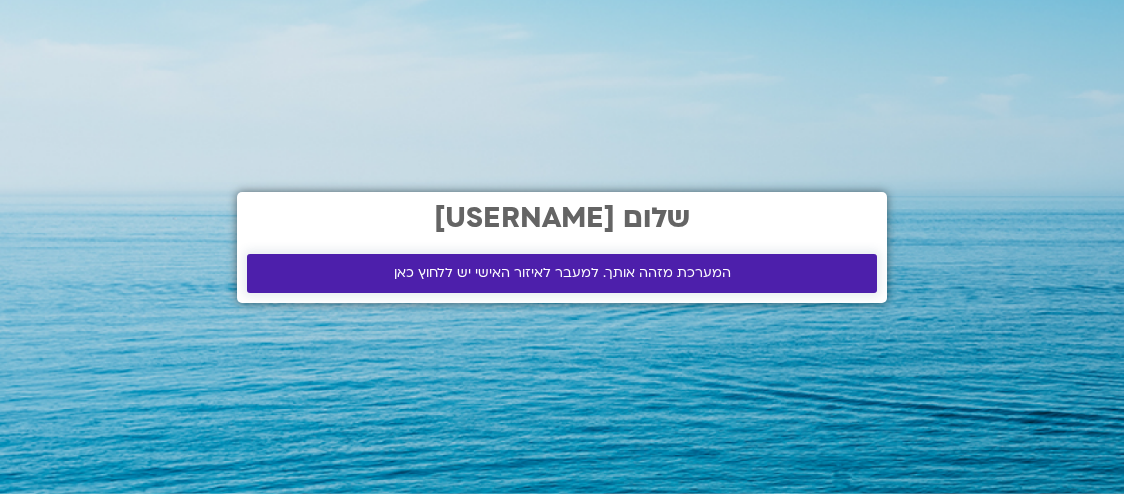 scroll, scrollTop: 0, scrollLeft: 0, axis: both 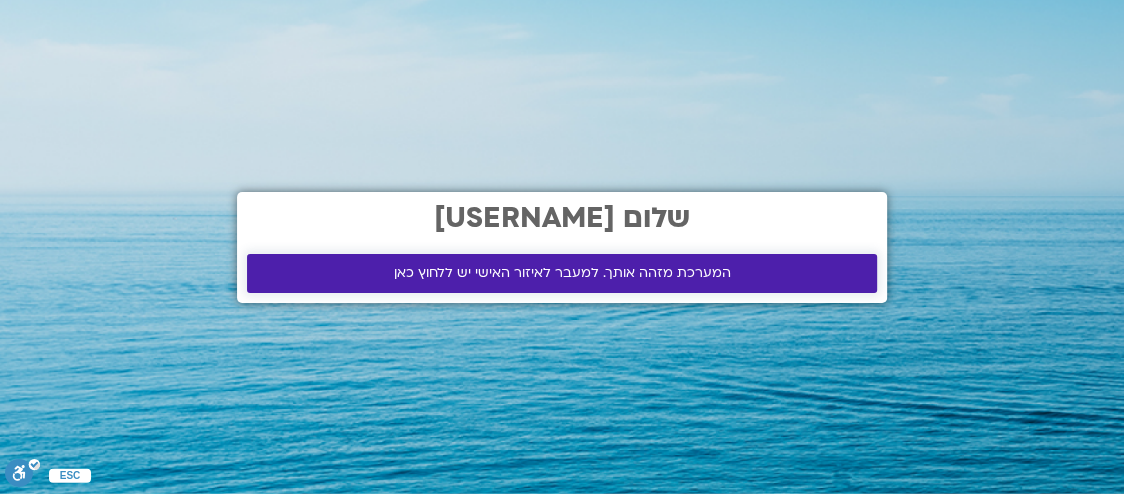 click on "המערכת מזהה אותך. למעבר לאיזור האישי יש ללחוץ כאן" at bounding box center (562, 273) 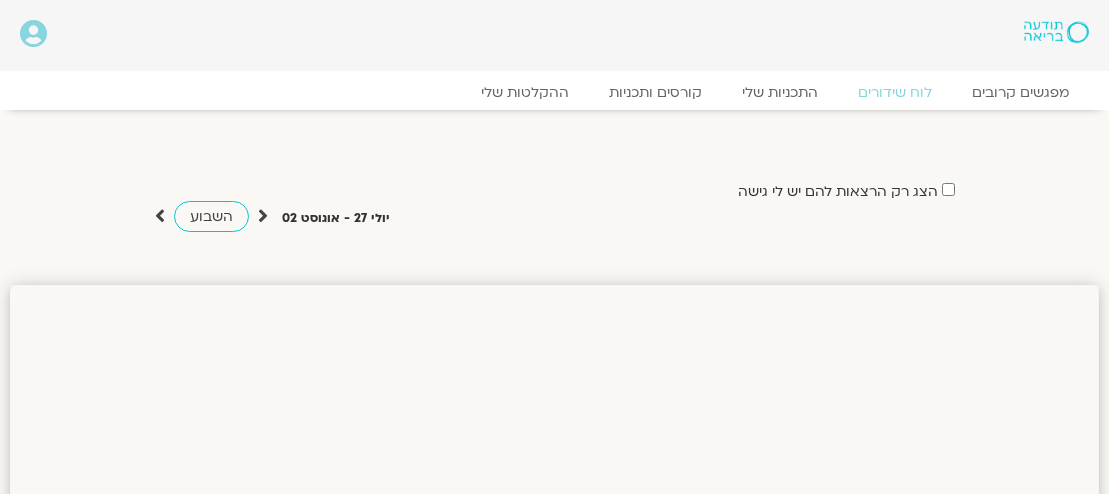 scroll, scrollTop: 0, scrollLeft: 0, axis: both 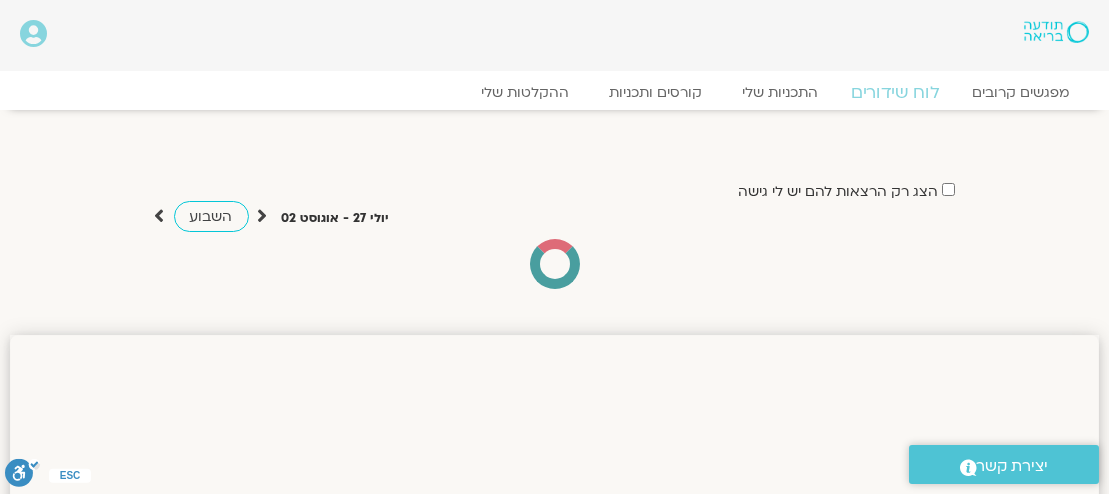 click on "לוח שידורים" 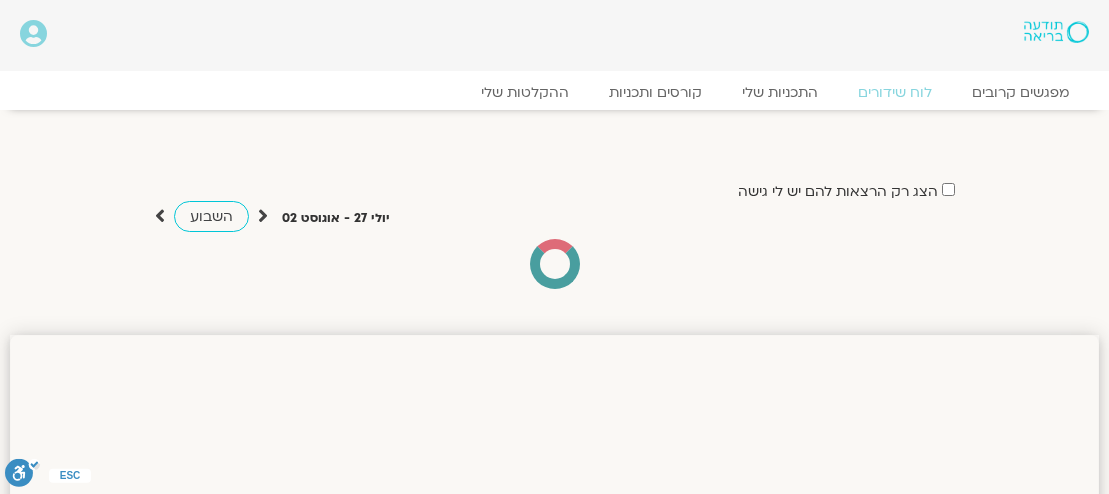 scroll, scrollTop: 0, scrollLeft: 0, axis: both 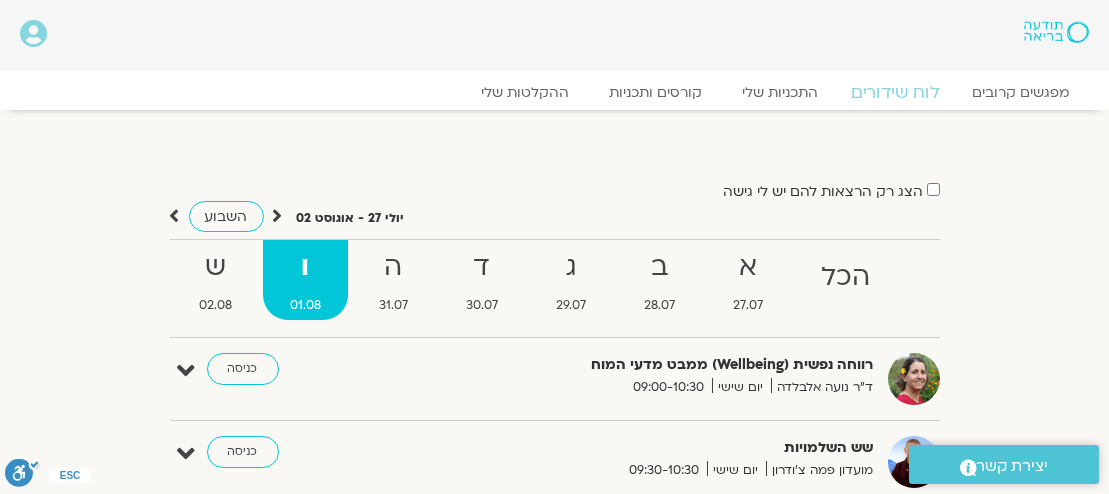 click on "לוח שידורים" 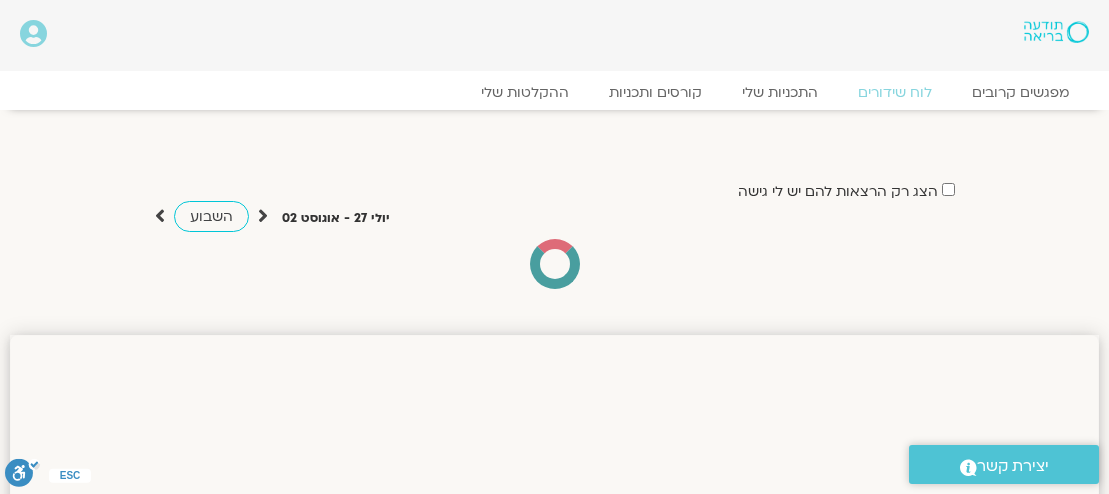 scroll, scrollTop: 0, scrollLeft: 0, axis: both 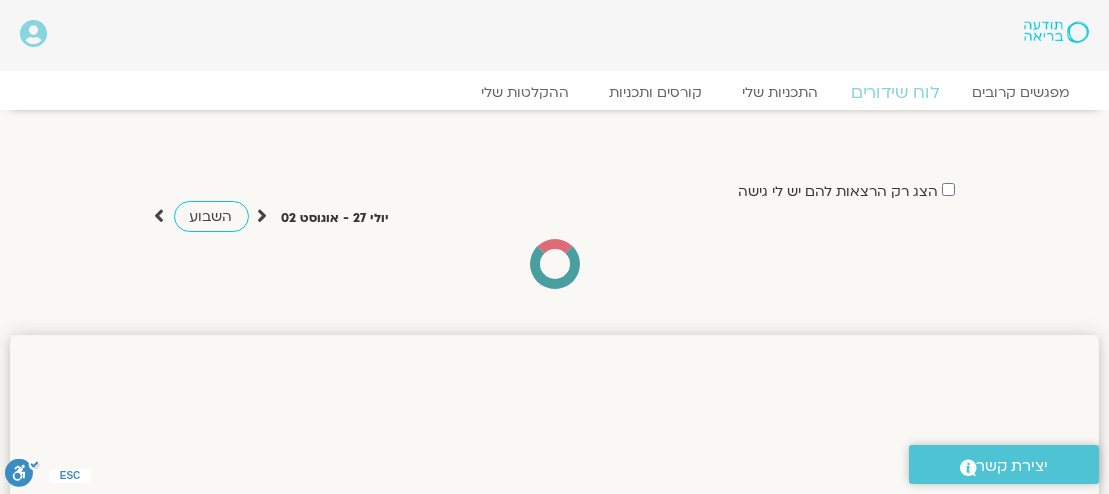 click on "לוח שידורים" 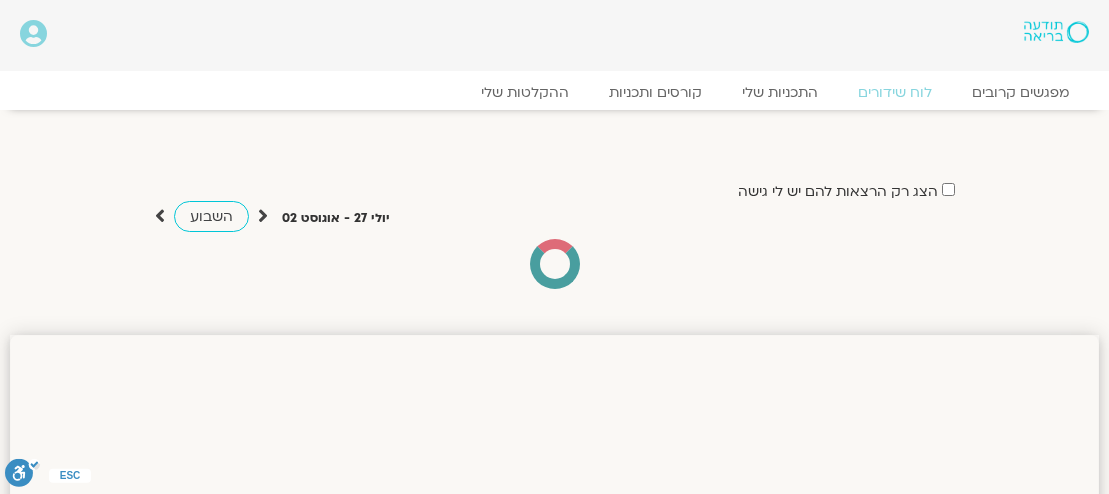 scroll, scrollTop: 0, scrollLeft: 0, axis: both 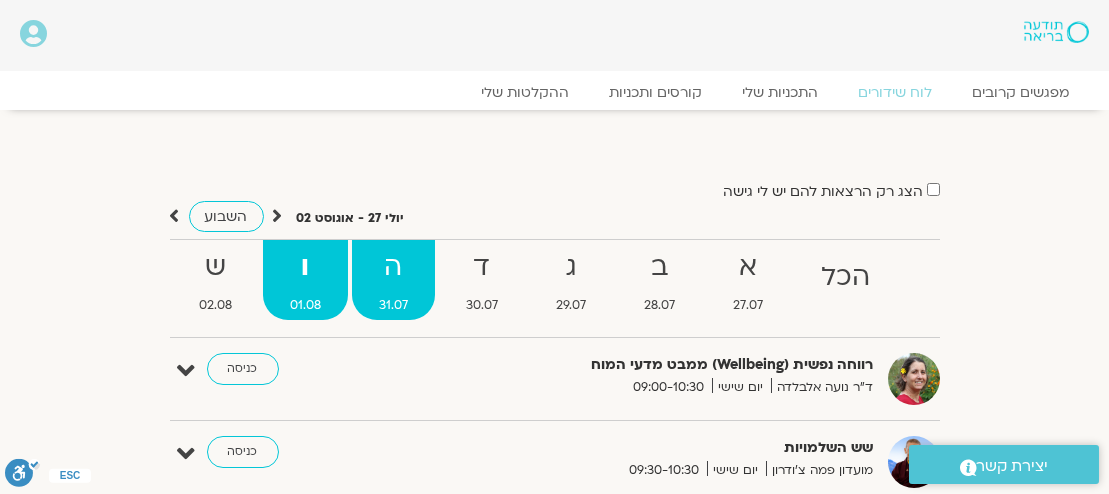 drag, startPoint x: 808, startPoint y: 379, endPoint x: 362, endPoint y: 242, distance: 466.56726 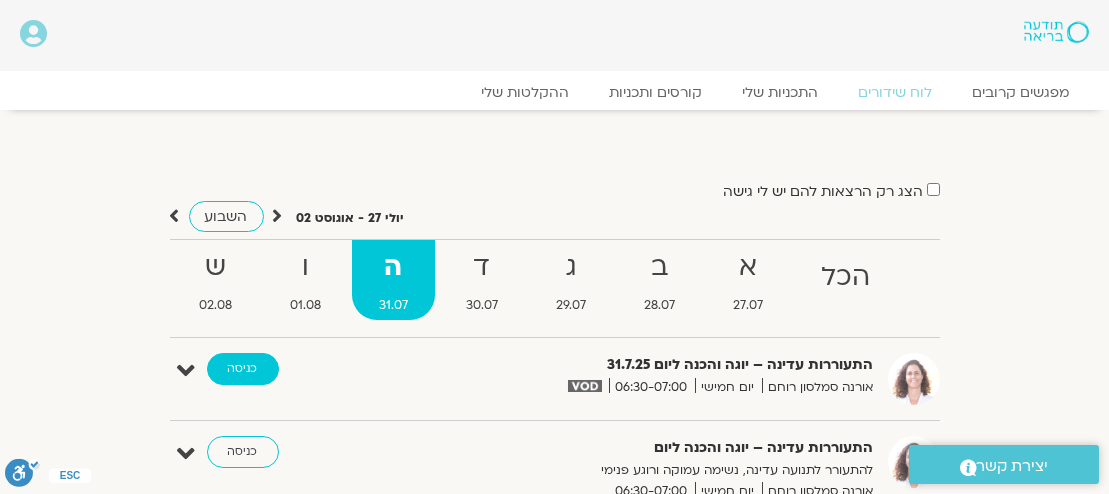 click on "כניסה" at bounding box center (243, 369) 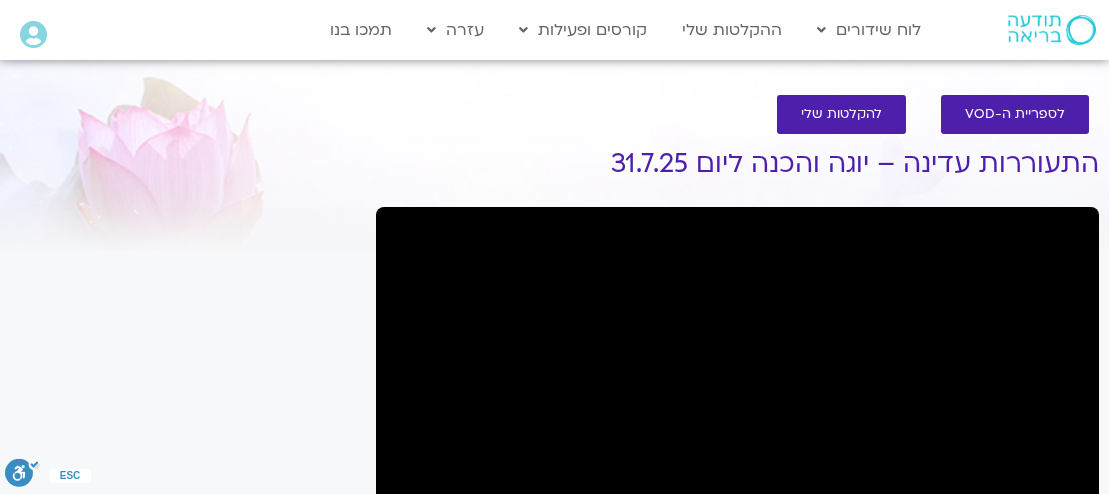 scroll, scrollTop: 0, scrollLeft: 0, axis: both 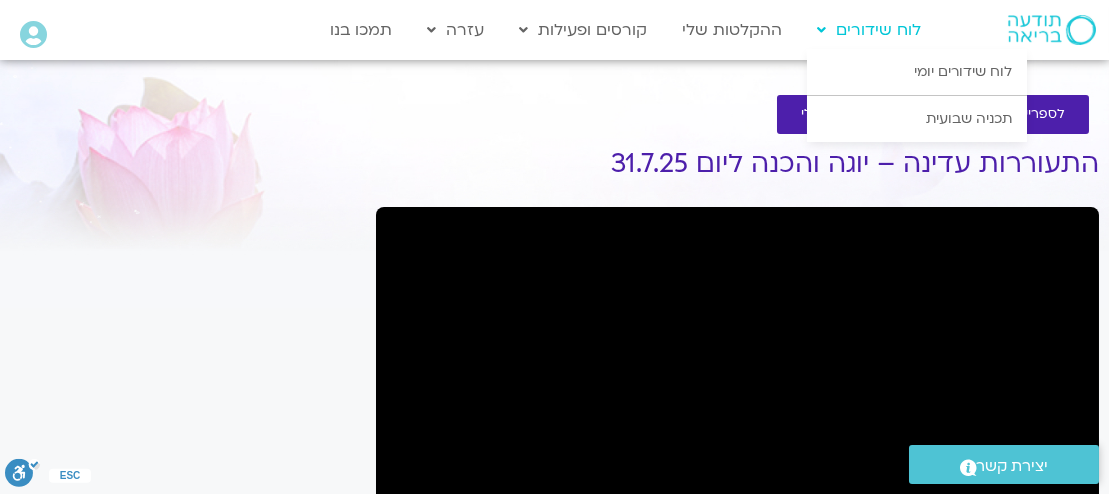 click on "לוח שידורים" at bounding box center (869, 30) 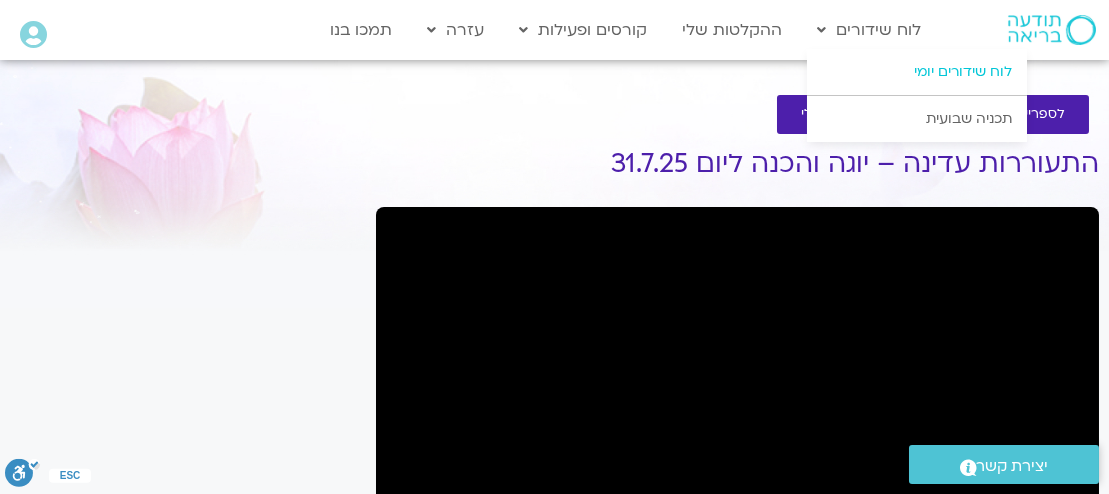 click on "לוח שידורים יומי" at bounding box center [917, 72] 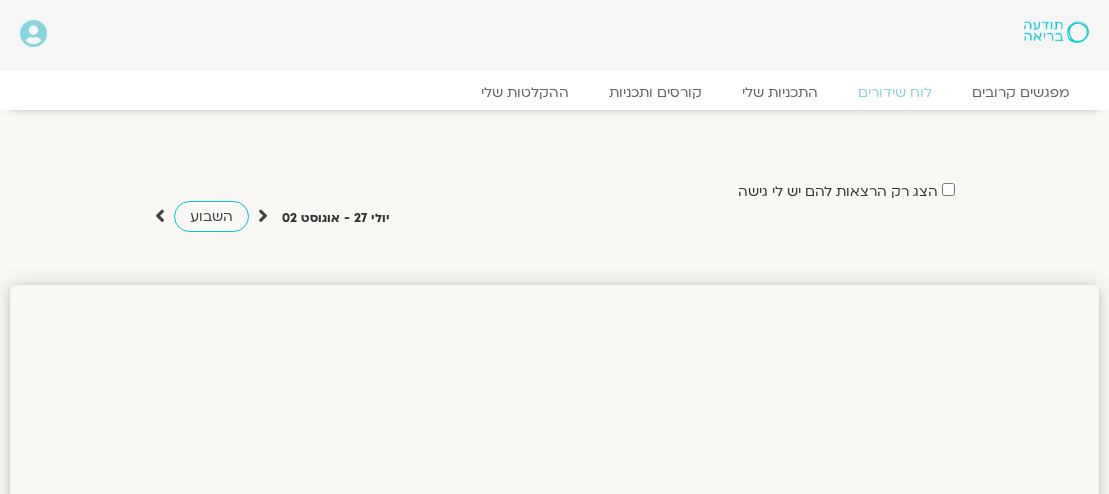 scroll, scrollTop: 0, scrollLeft: 0, axis: both 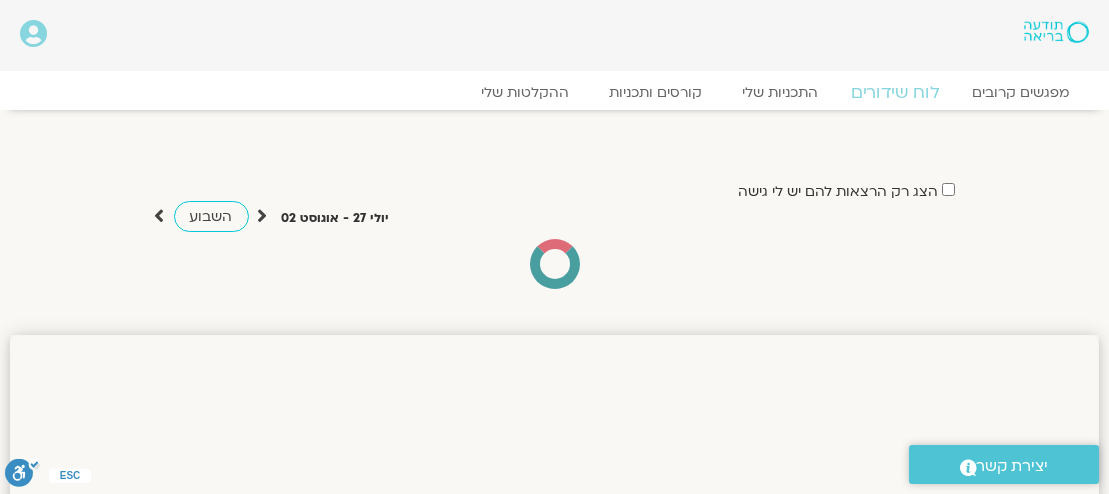 click on "לוח שידורים" 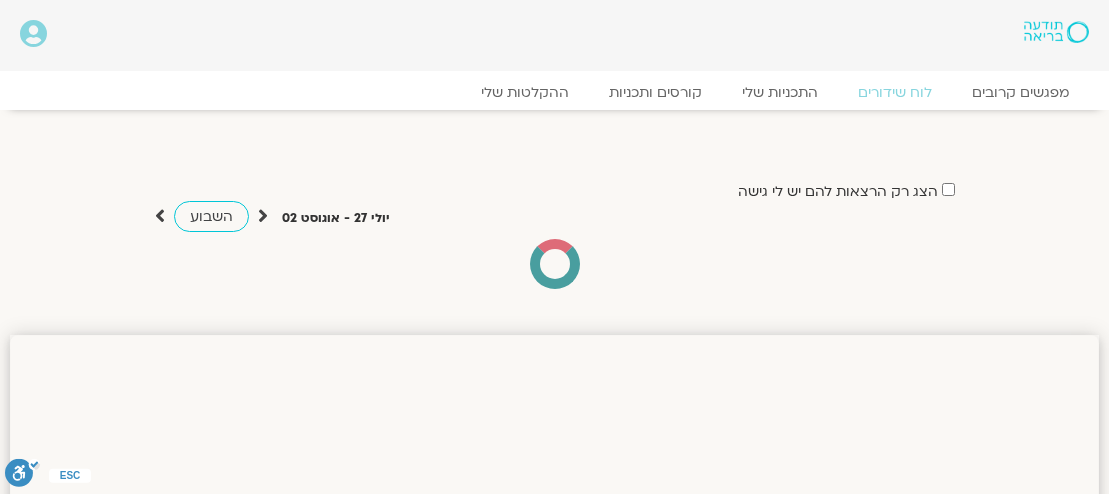 scroll, scrollTop: 0, scrollLeft: 0, axis: both 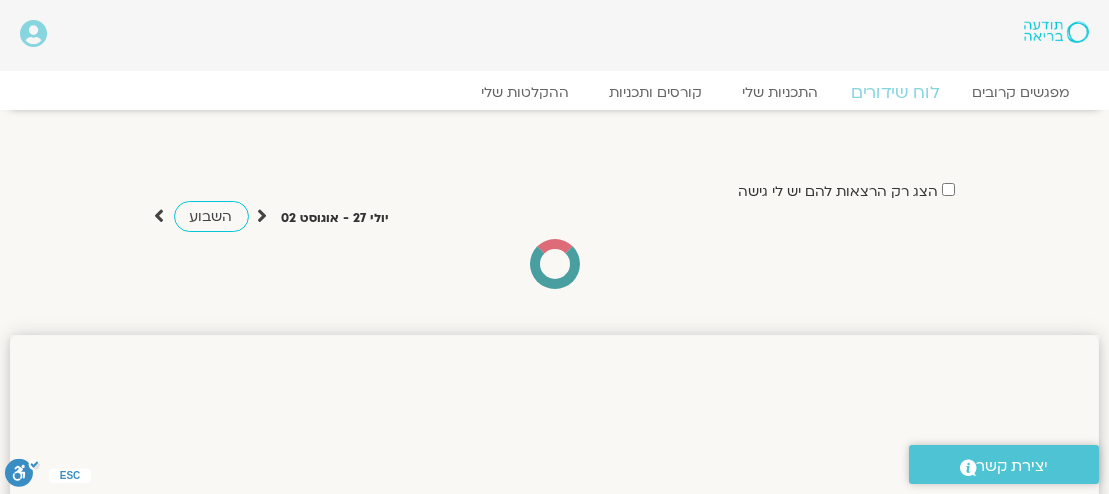 click on "לוח שידורים" 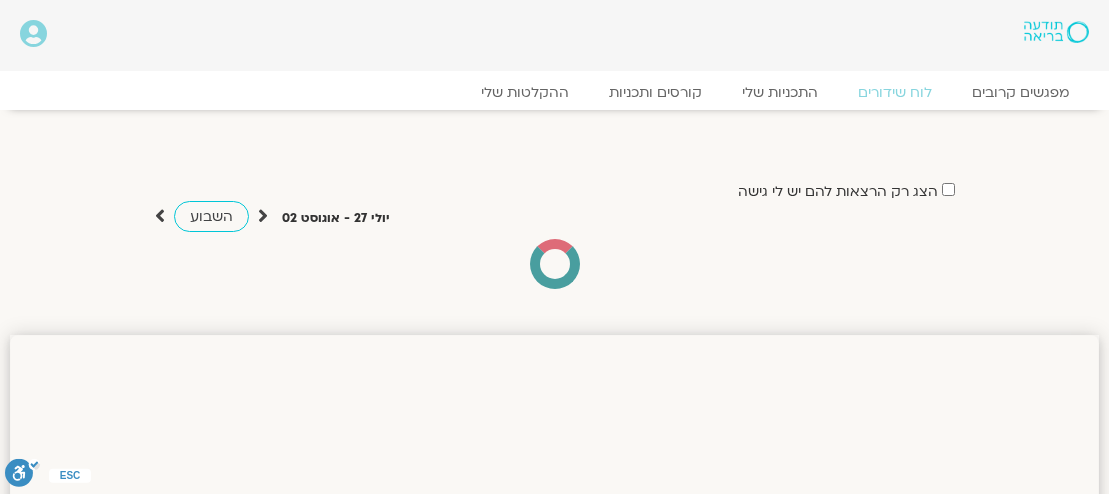scroll, scrollTop: 0, scrollLeft: 0, axis: both 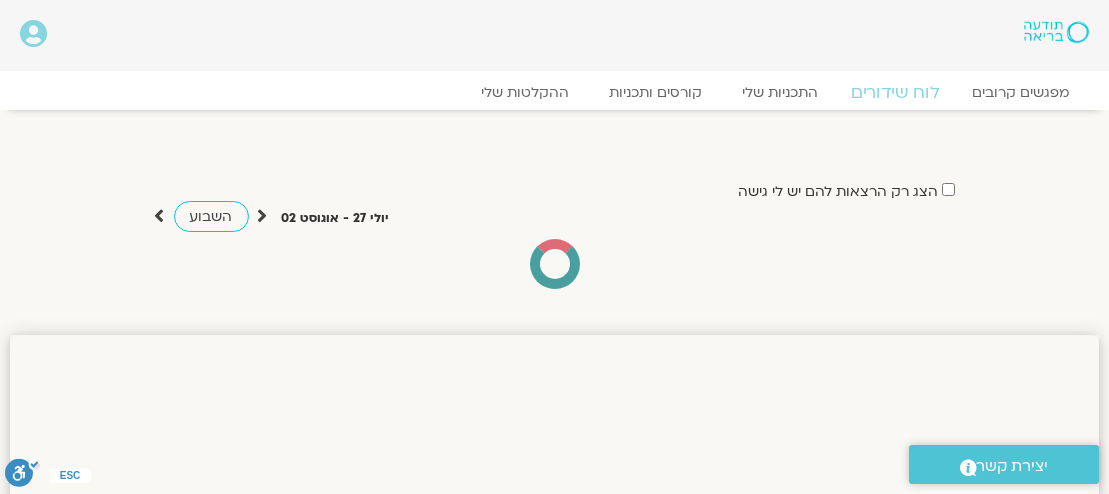 click on "לוח שידורים" 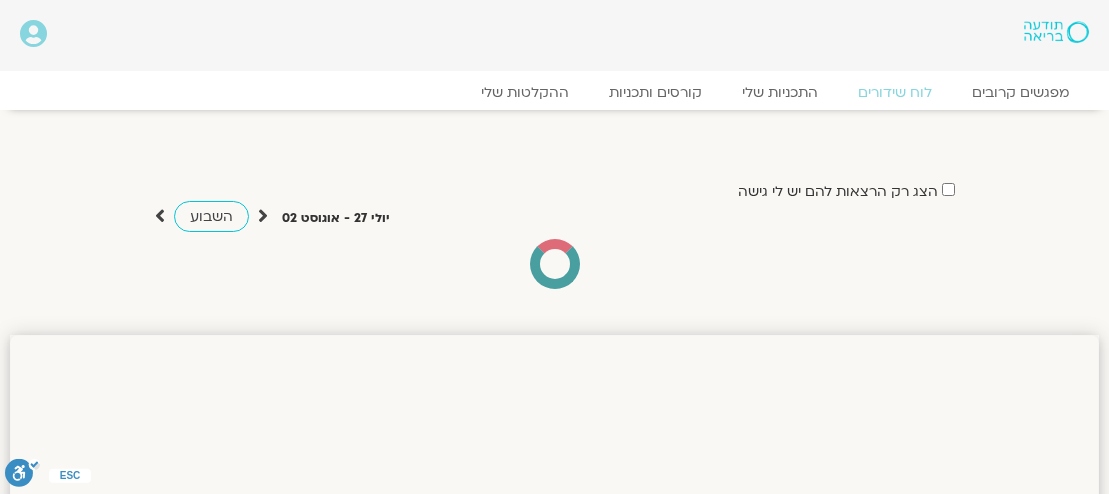 scroll, scrollTop: 0, scrollLeft: 0, axis: both 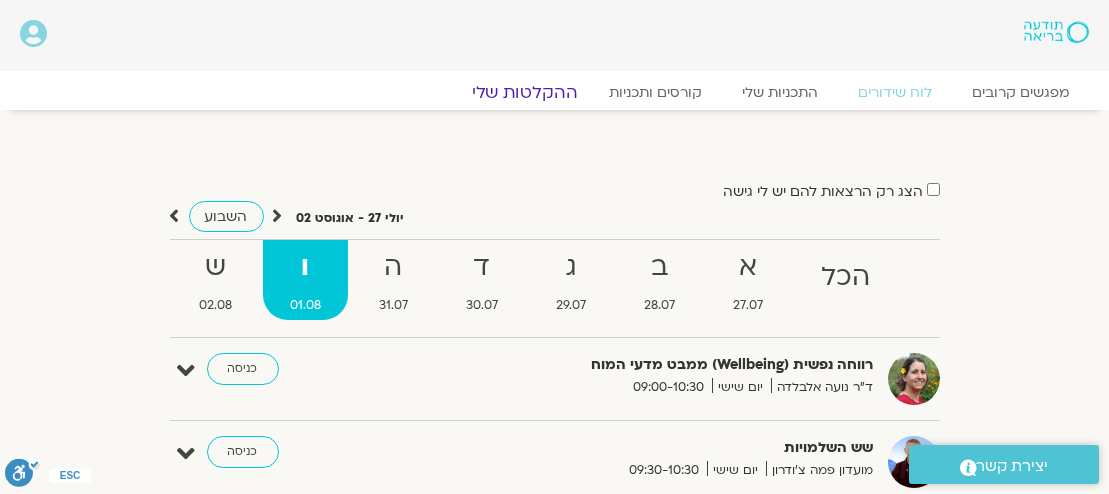 click on "ההקלטות שלי" 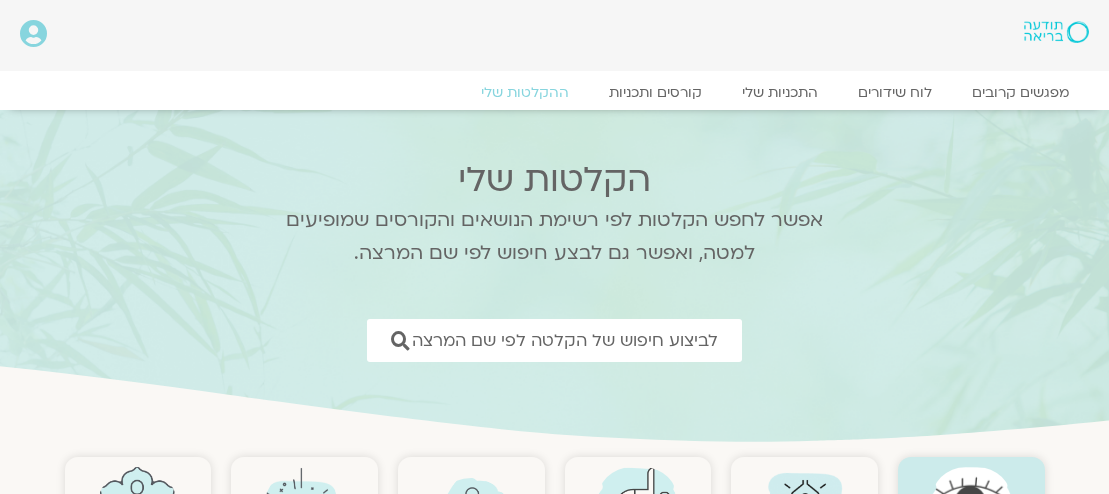 scroll, scrollTop: 0, scrollLeft: 0, axis: both 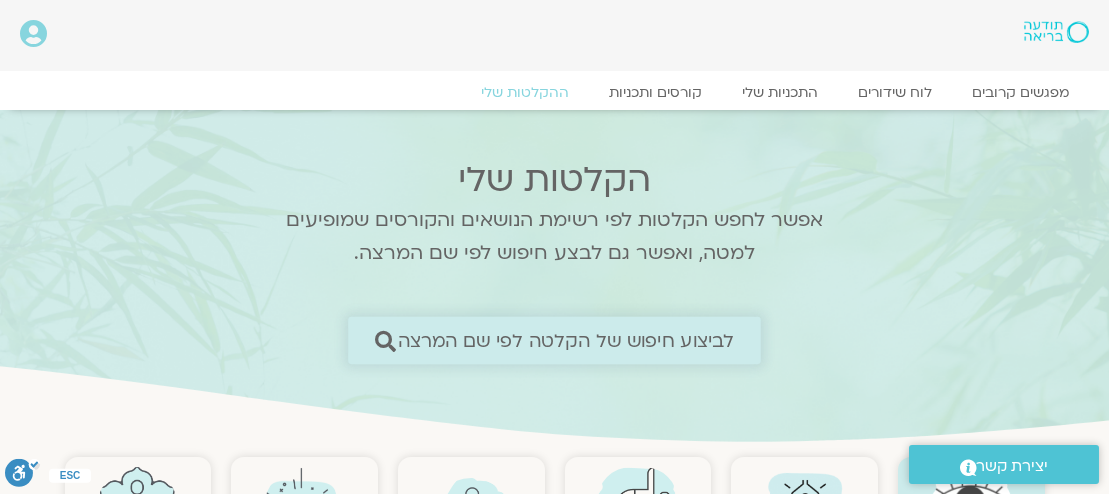 click on "לביצוע חיפוש של הקלטה לפי שם המרצה" at bounding box center [566, 340] 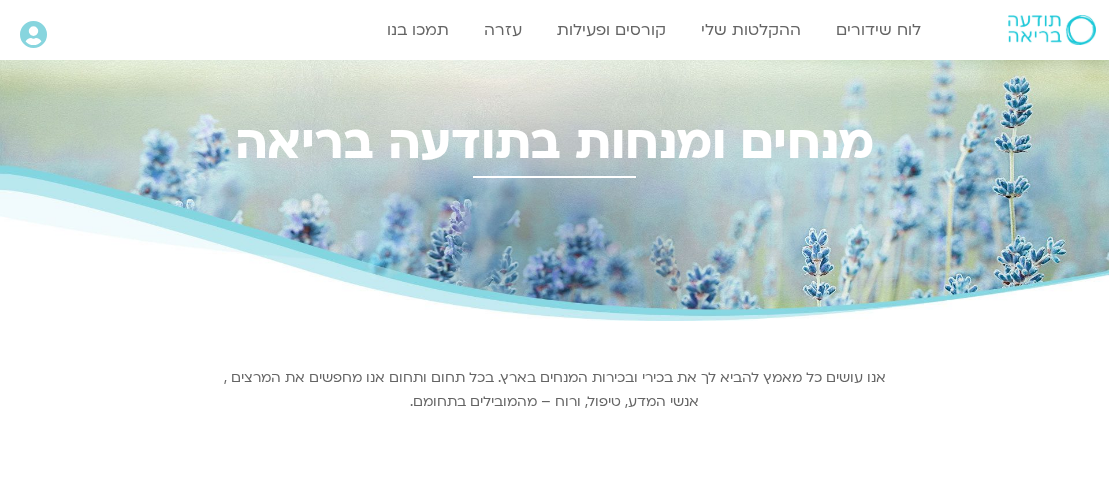 scroll, scrollTop: 0, scrollLeft: 0, axis: both 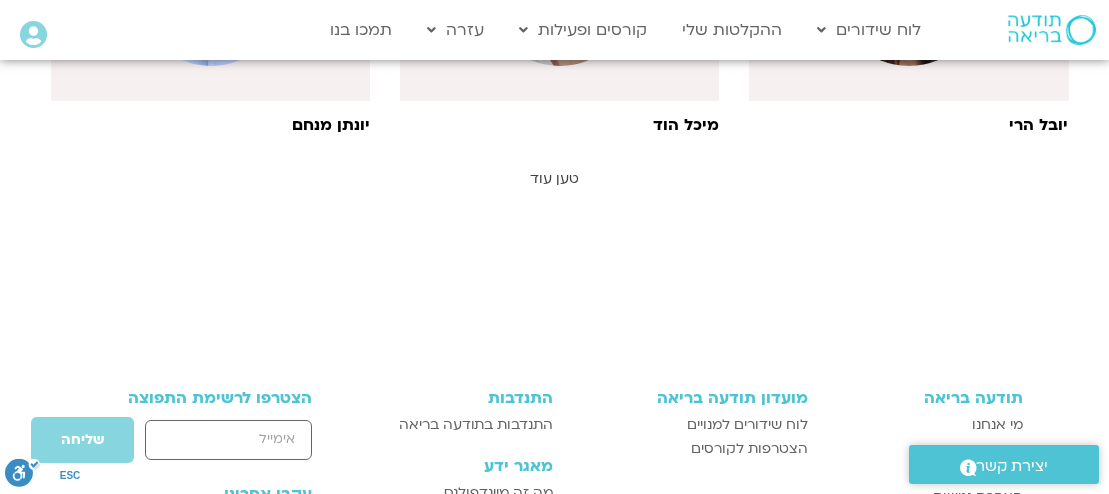 click on "טען עוד" at bounding box center (554, 178) 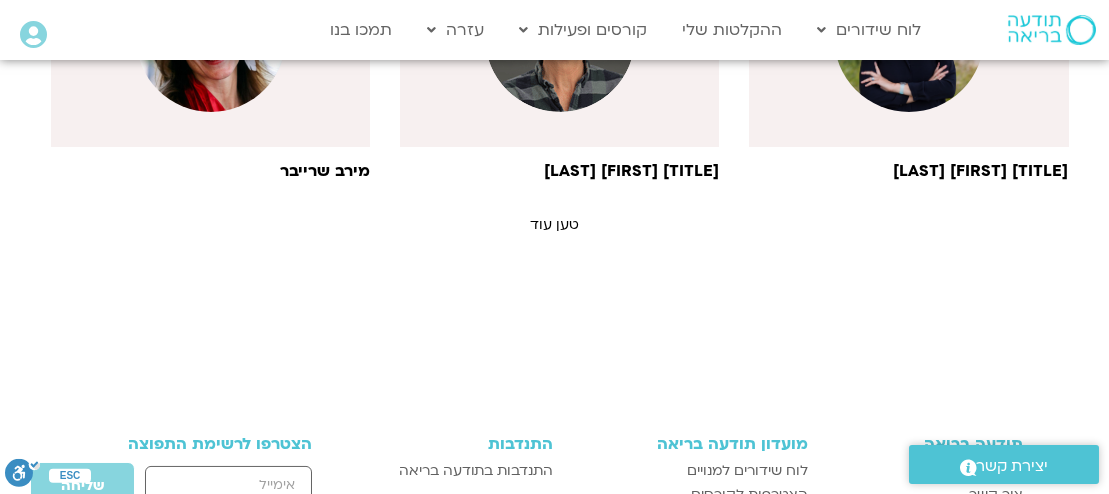 scroll, scrollTop: 2800, scrollLeft: 0, axis: vertical 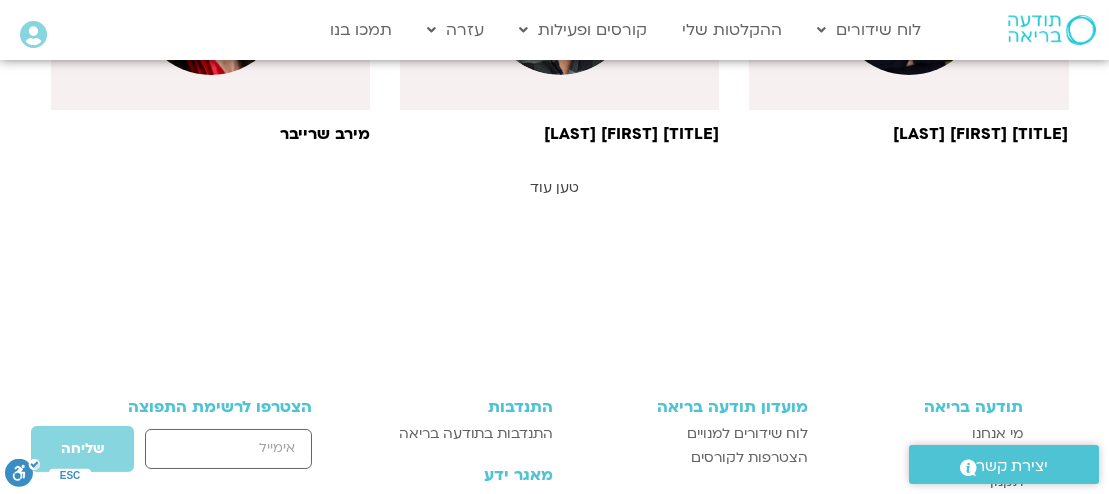 click on "טען עוד" at bounding box center (554, 187) 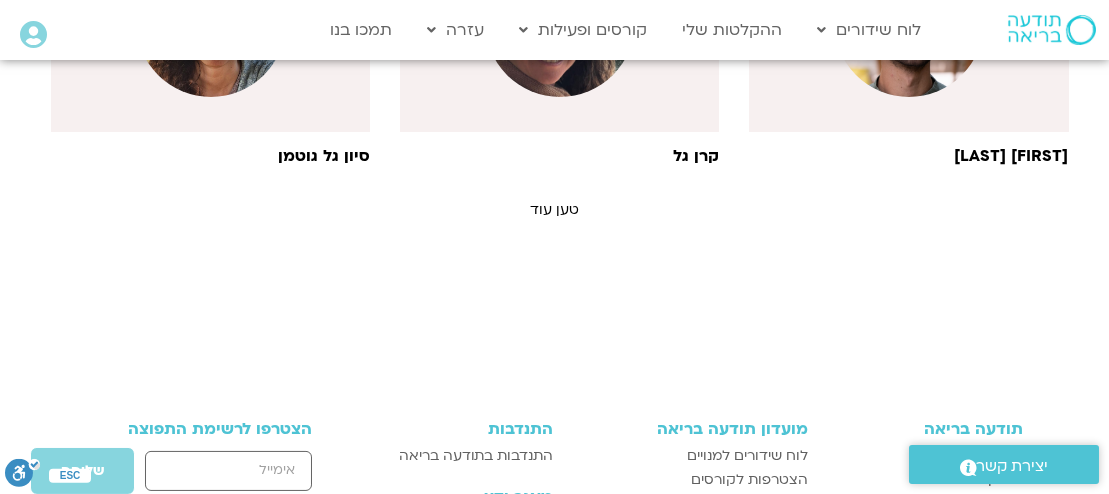 scroll, scrollTop: 3966, scrollLeft: 0, axis: vertical 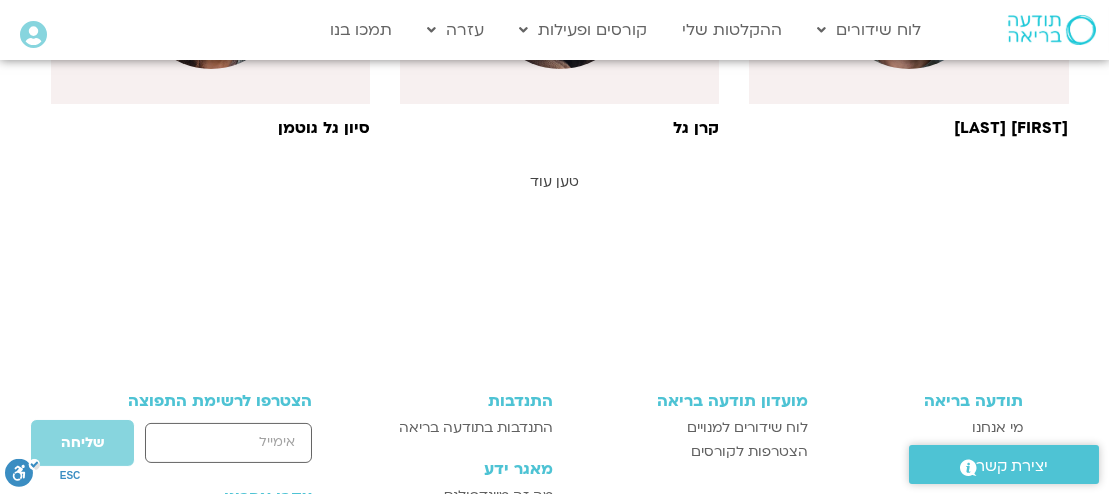 click on "טען עוד" at bounding box center (554, 181) 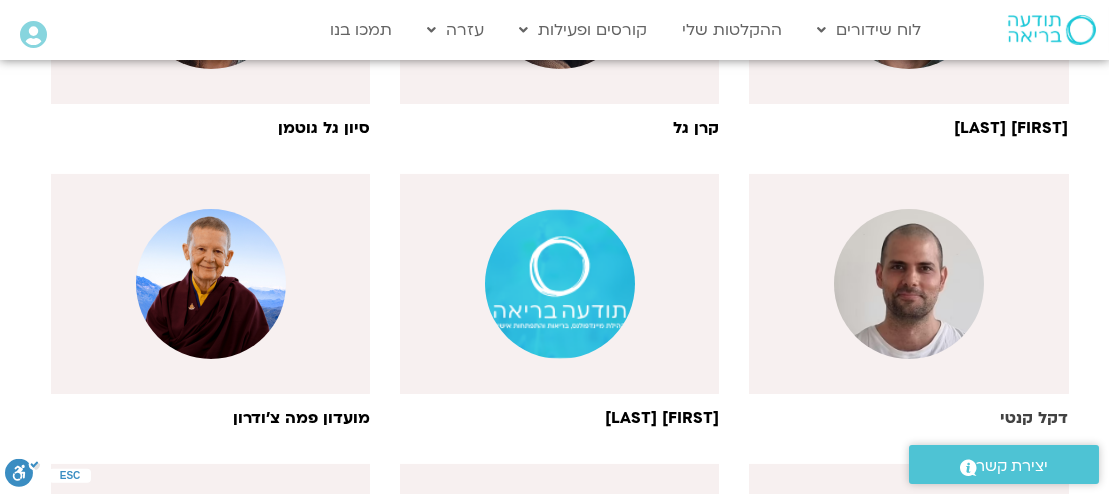 click at bounding box center [909, 284] 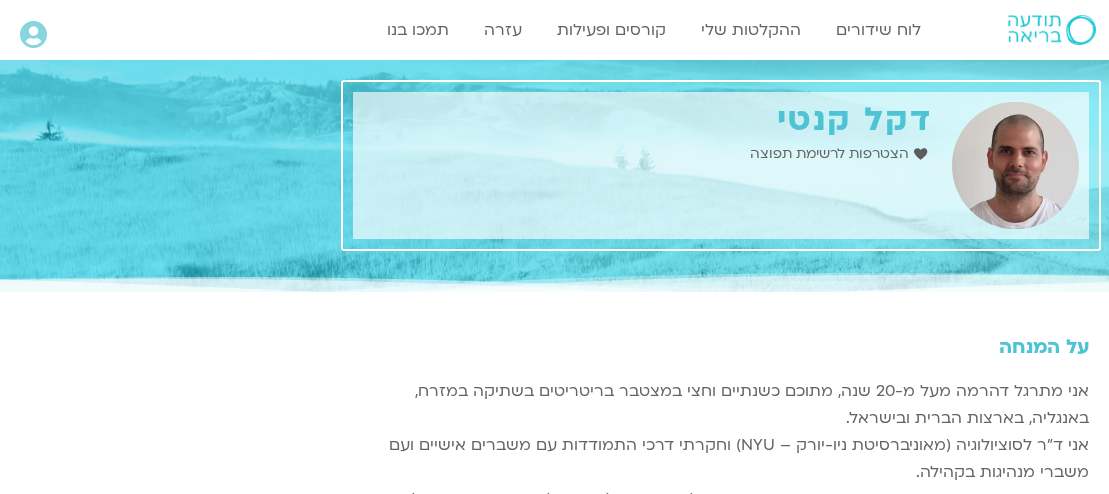 scroll, scrollTop: 0, scrollLeft: 0, axis: both 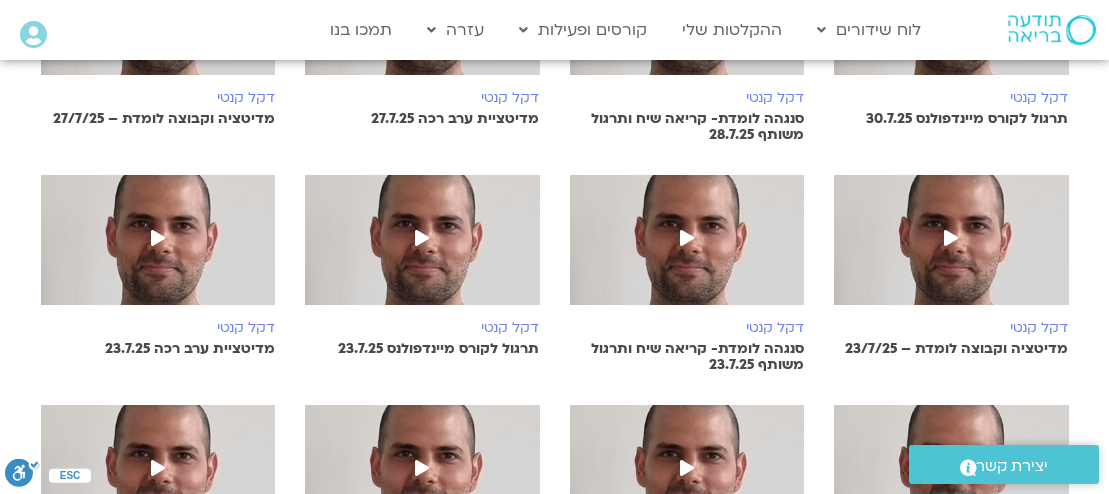 click at bounding box center [422, 240] 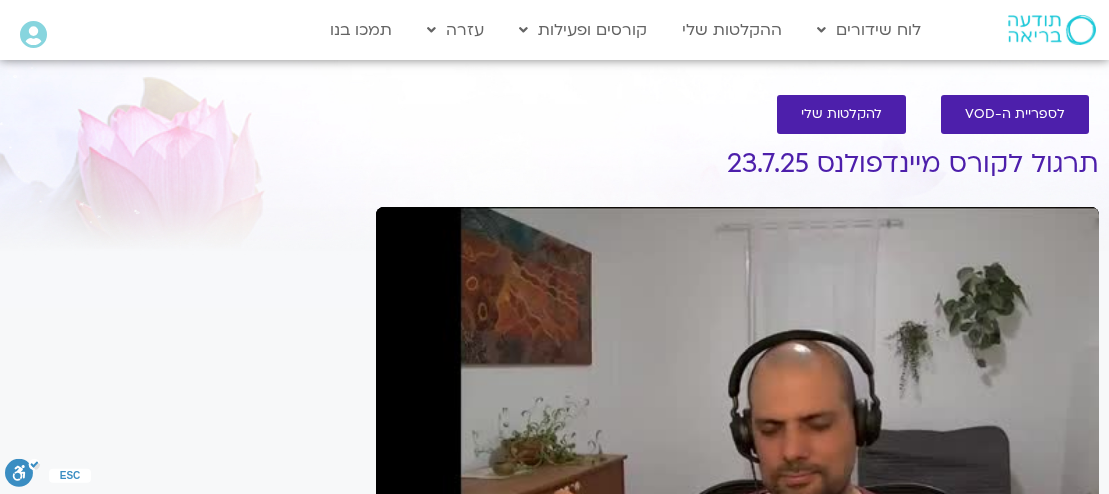 scroll, scrollTop: 27, scrollLeft: 0, axis: vertical 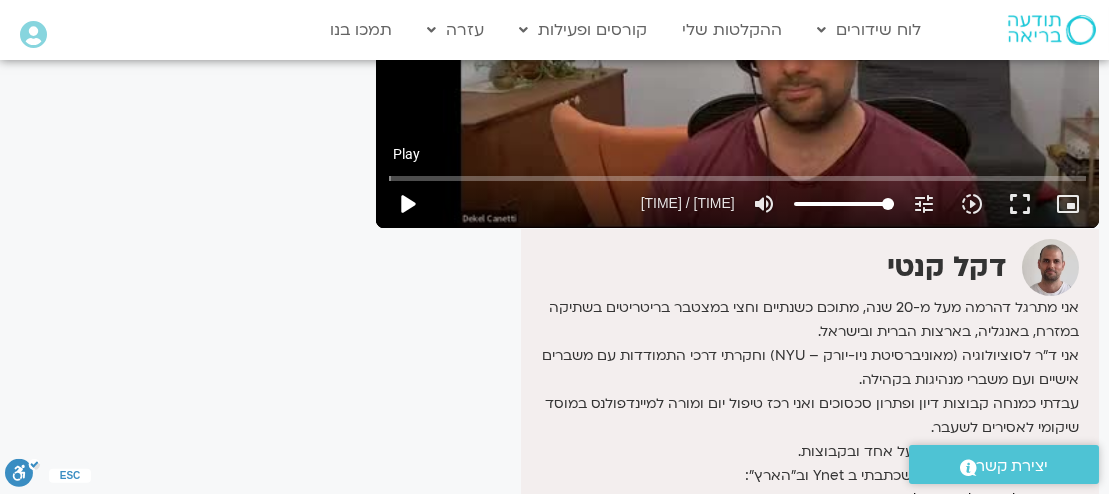 click on "play_arrow" at bounding box center (407, 204) 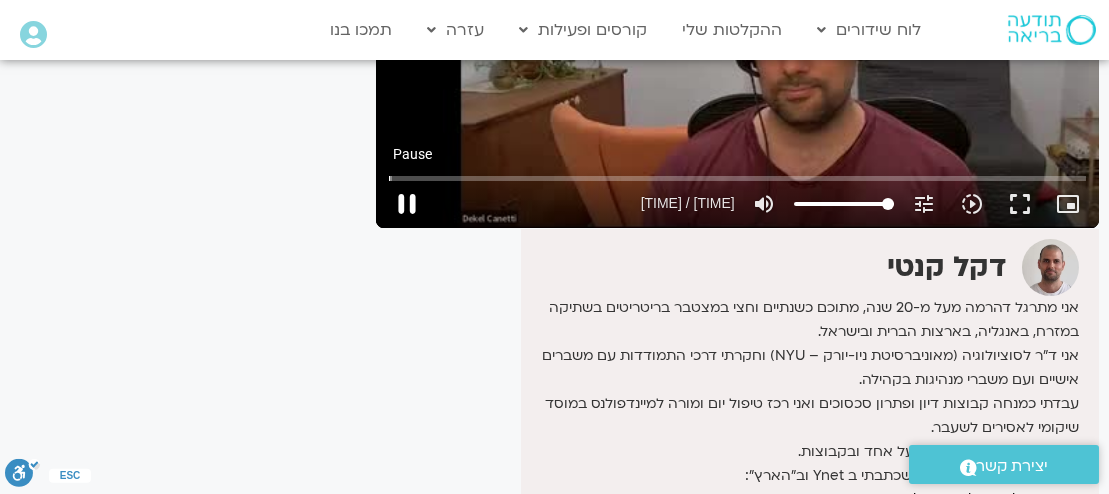 type on "[COORDINATES]" 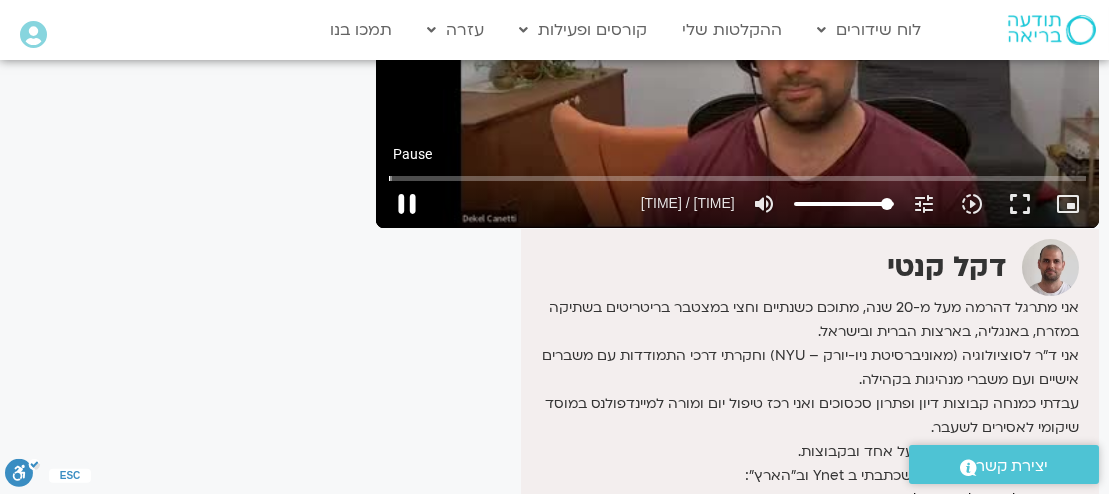 type on "[COORDINATES]" 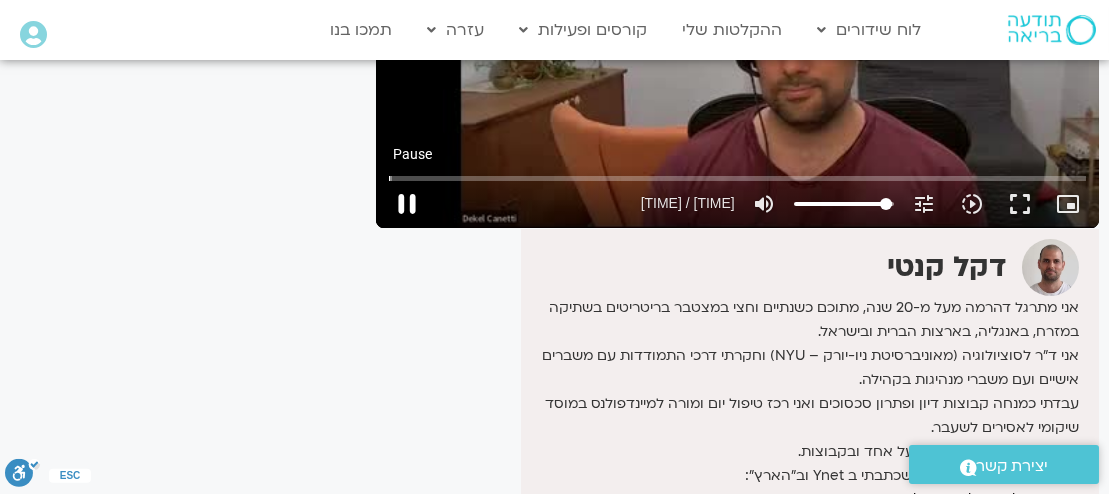 type on "91" 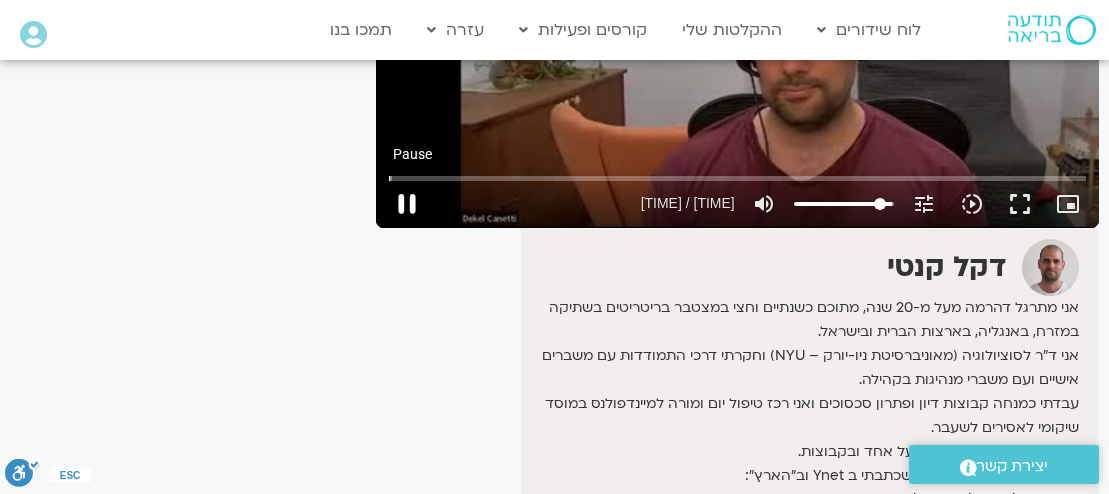 type on "5.320408" 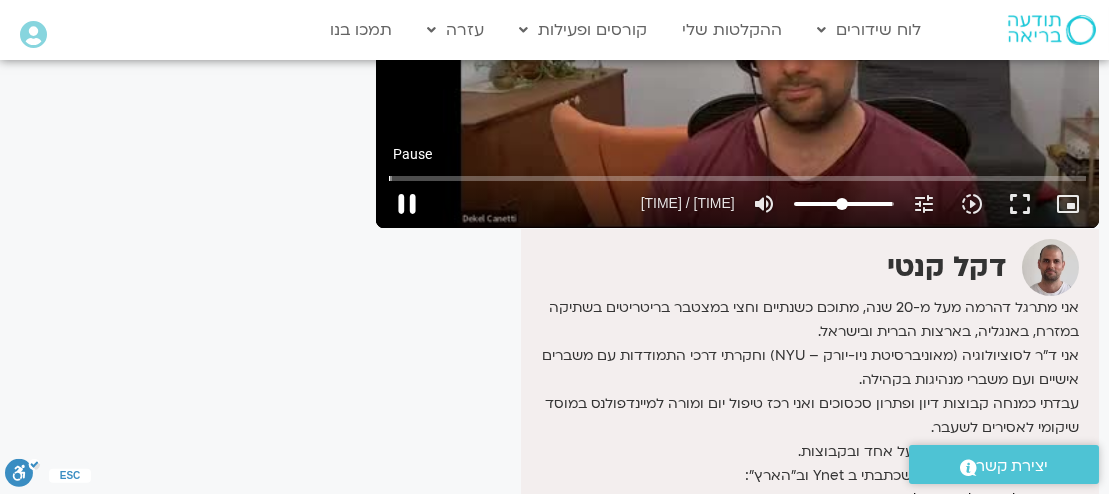 type on "43" 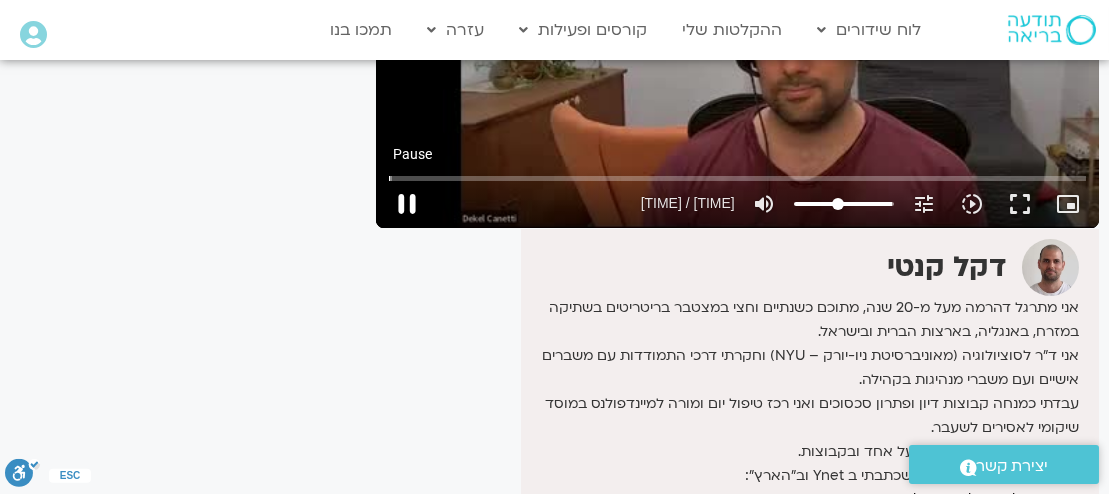 type on "[NUMBER]" 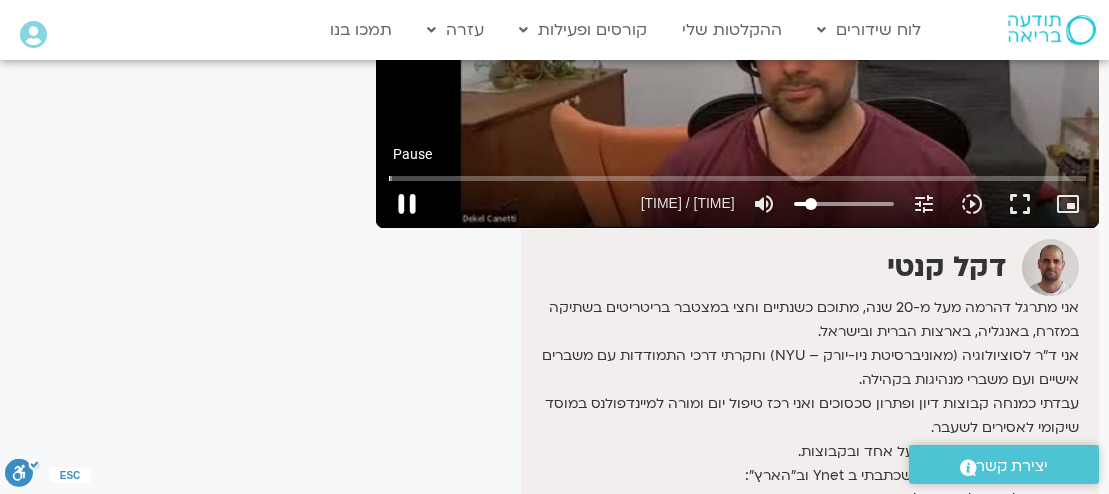 type on "9" 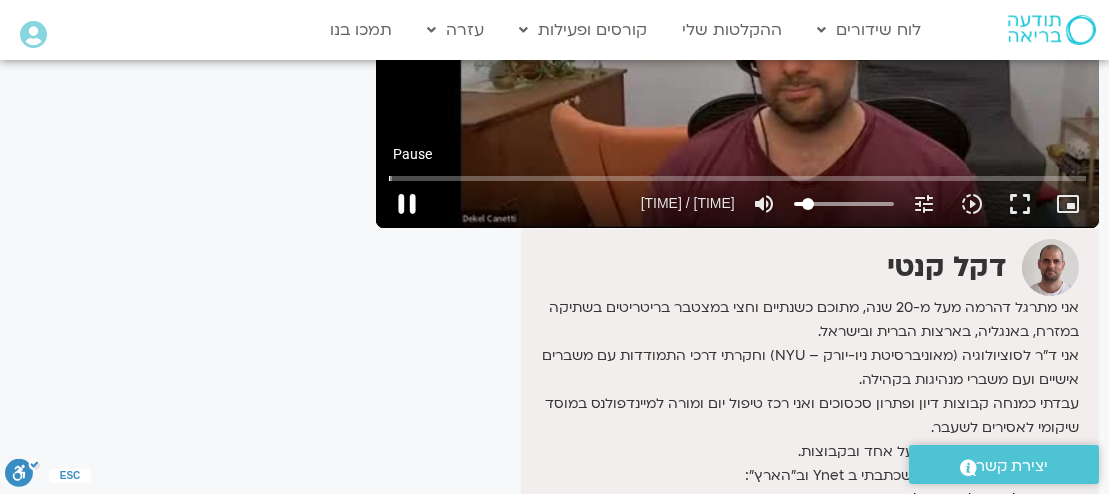 type on "5.595859" 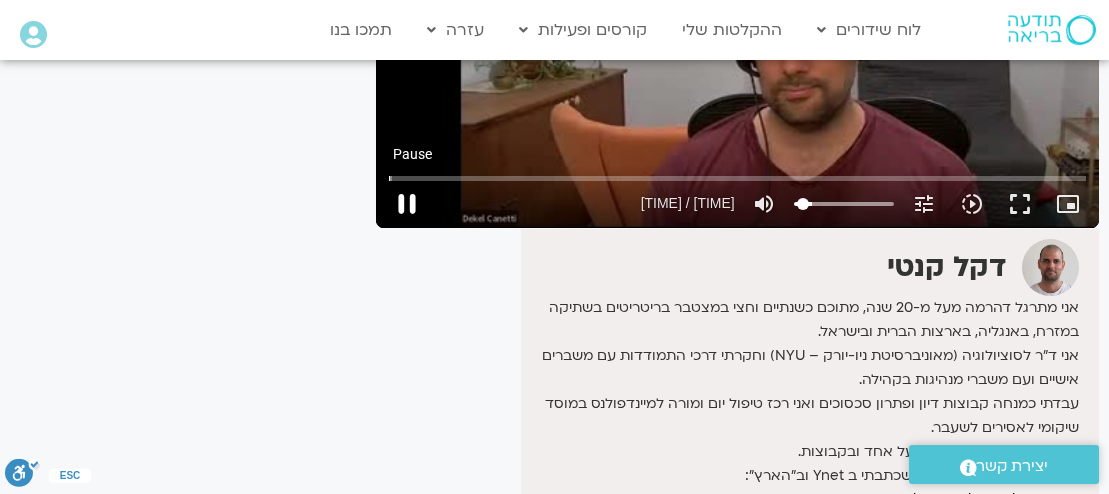 type on "0" 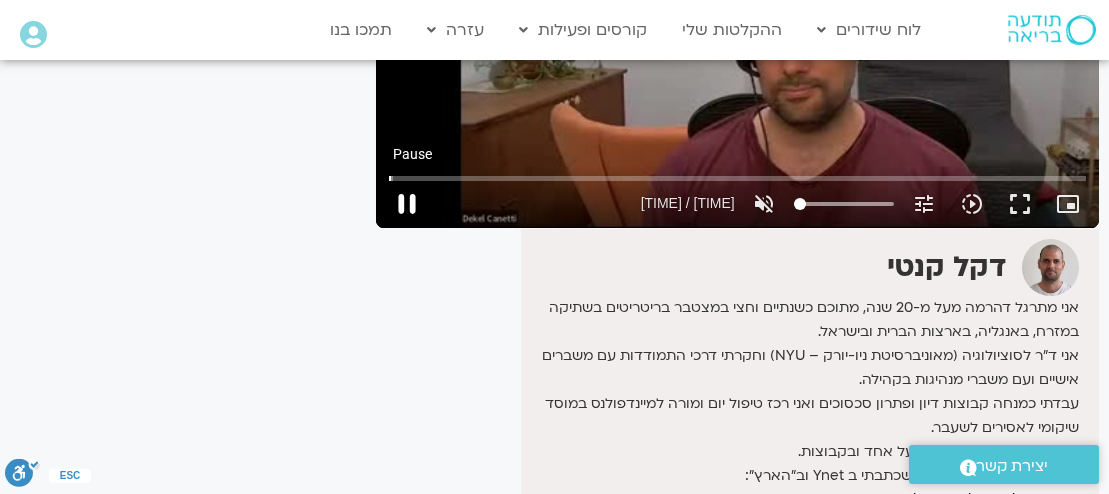 click on "pause" at bounding box center [407, 204] 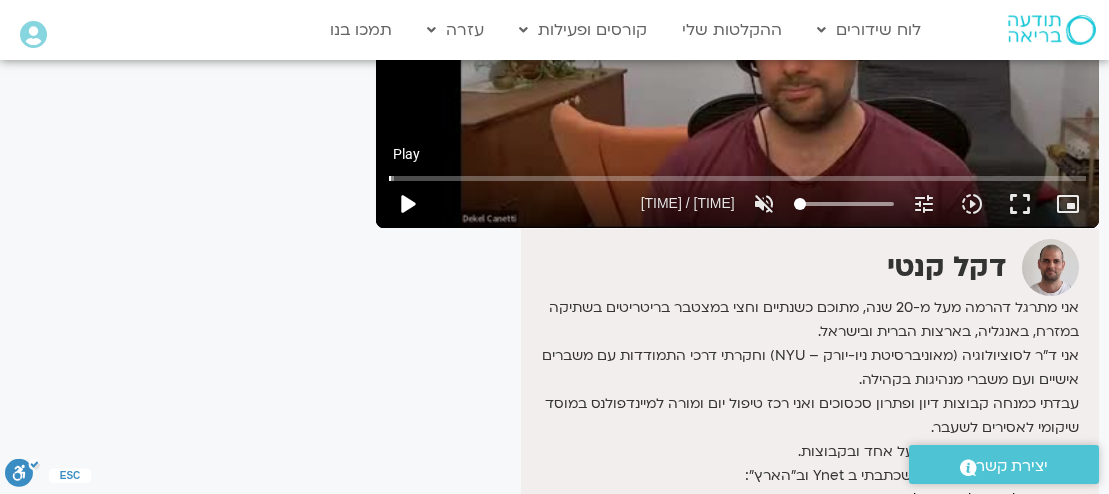click on "play_arrow" at bounding box center [407, 204] 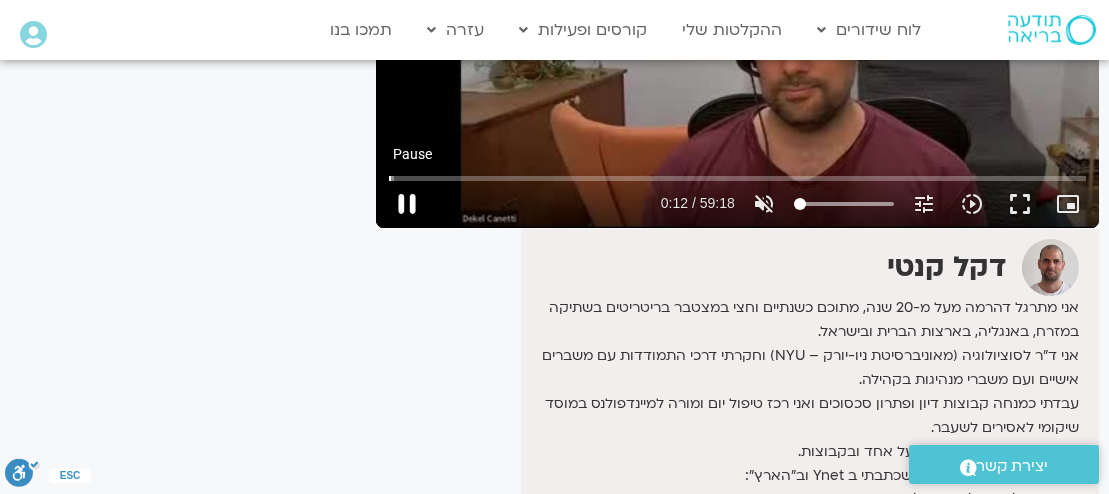 click on "pause" at bounding box center [407, 204] 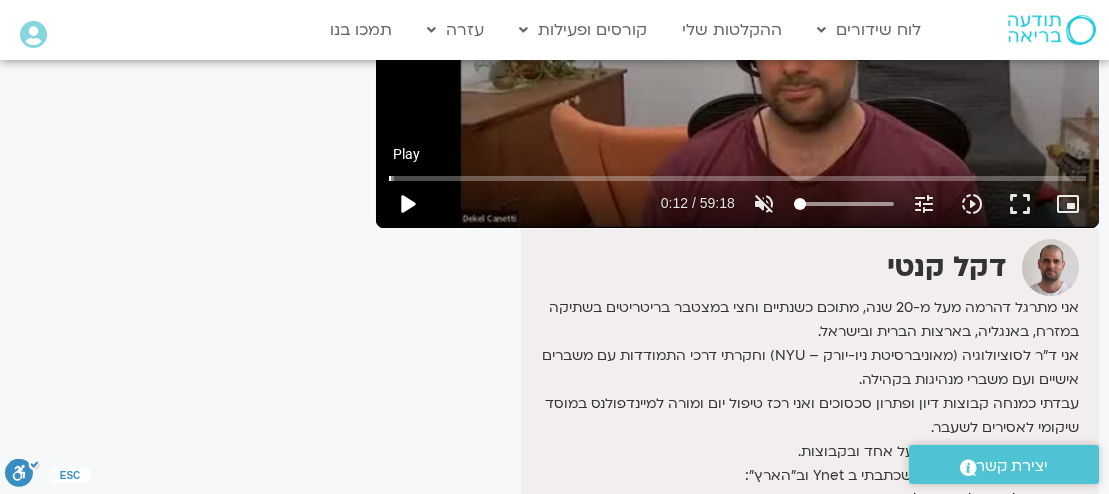 type 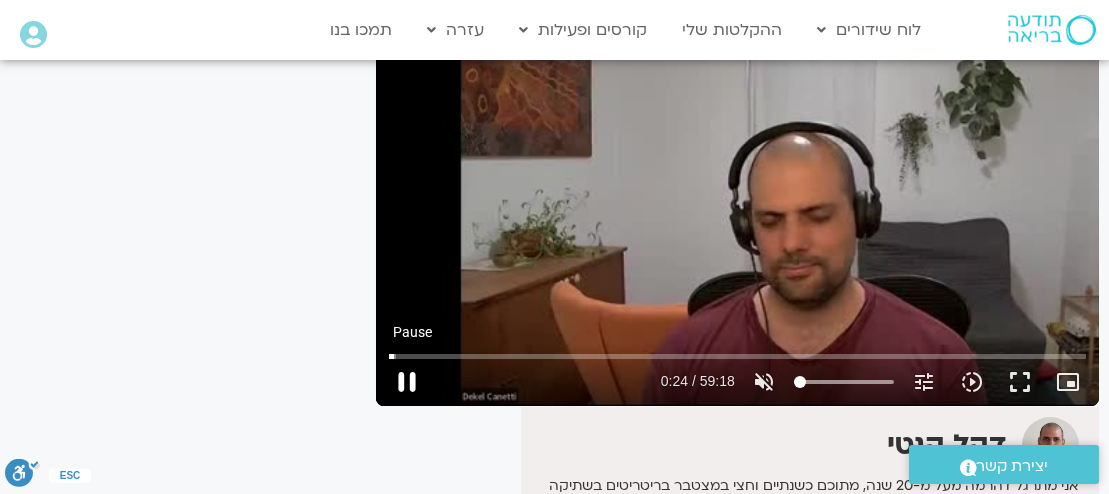 scroll, scrollTop: 204, scrollLeft: 0, axis: vertical 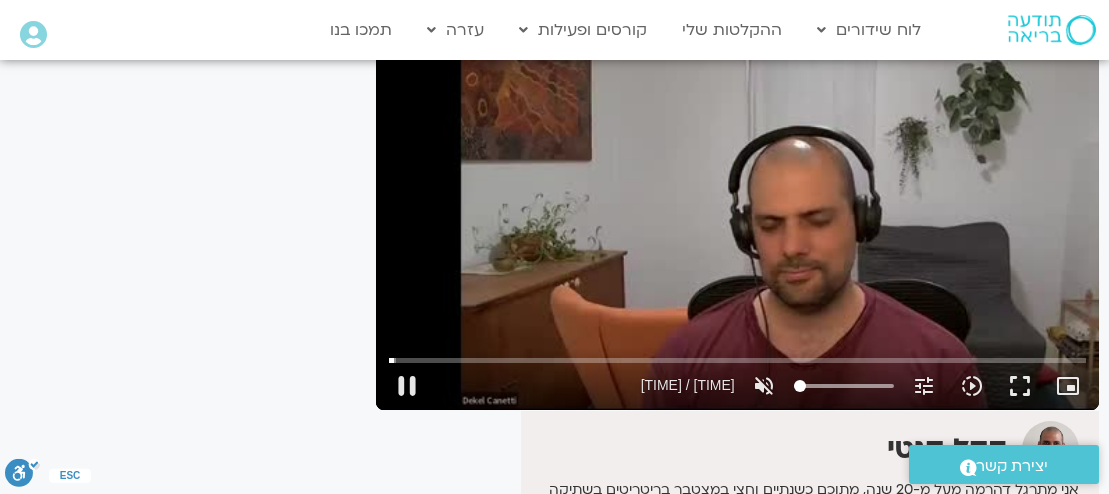 click at bounding box center (533, 386) 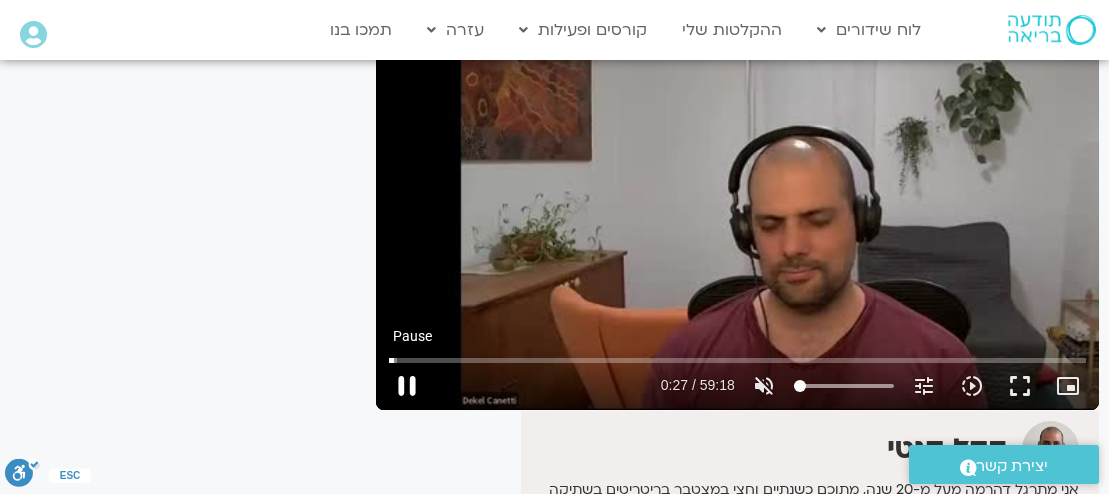 click on "pause" at bounding box center [407, 386] 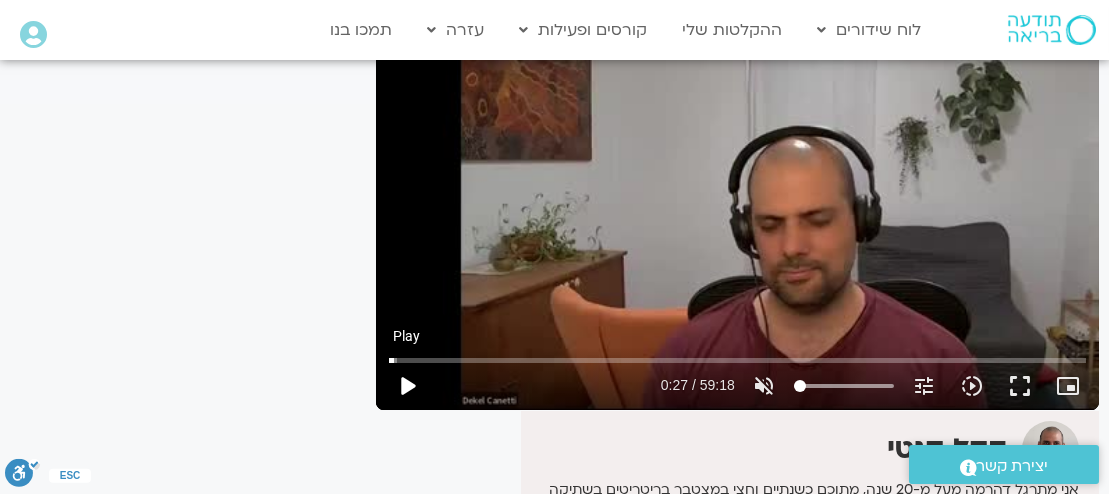 click on "play_arrow" at bounding box center (407, 386) 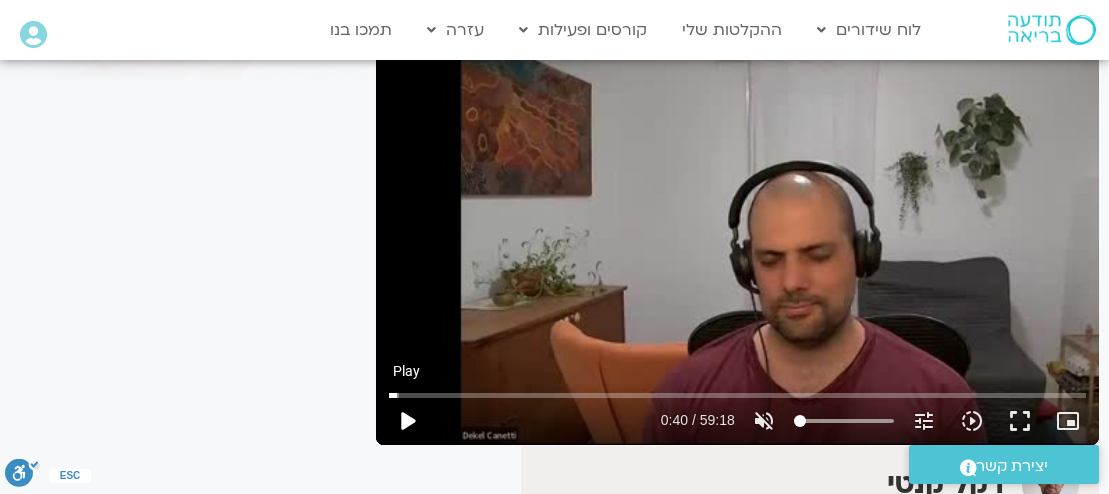 scroll, scrollTop: 168, scrollLeft: 0, axis: vertical 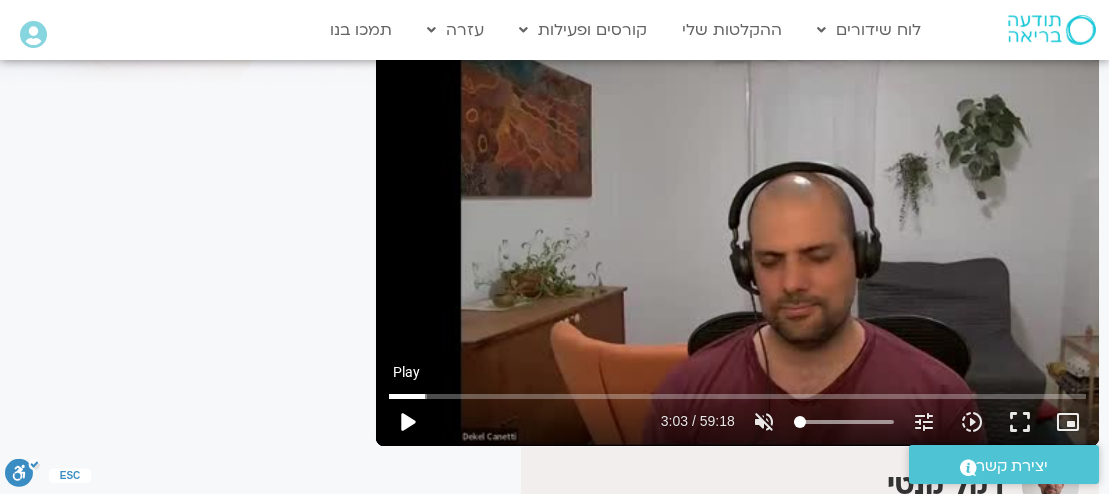 click on "play_arrow" at bounding box center [407, 422] 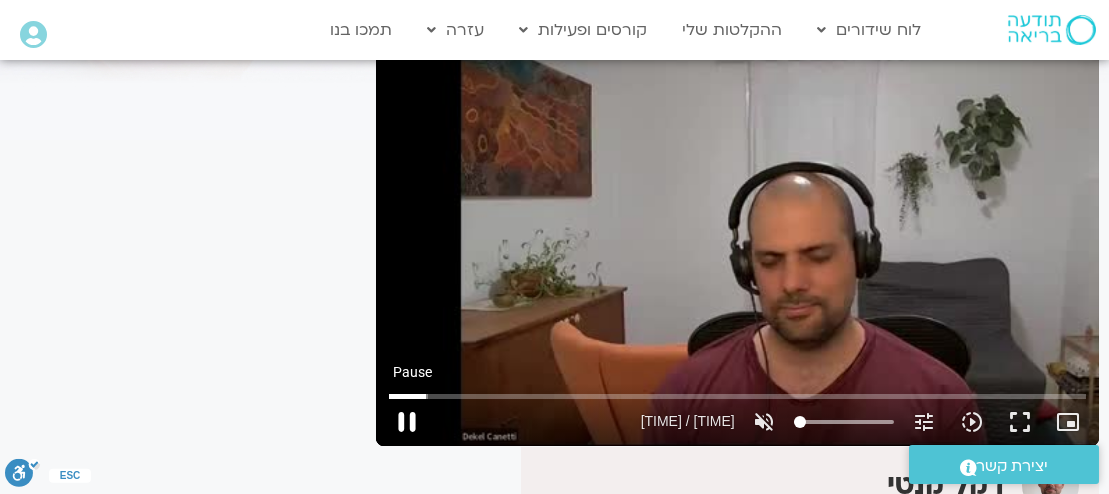 type on "188.250196" 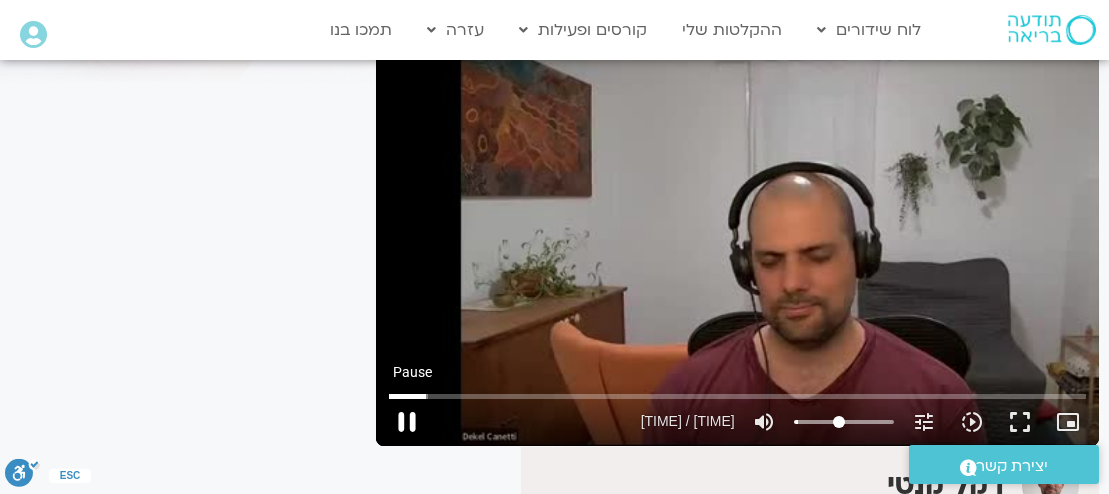 type on "52" 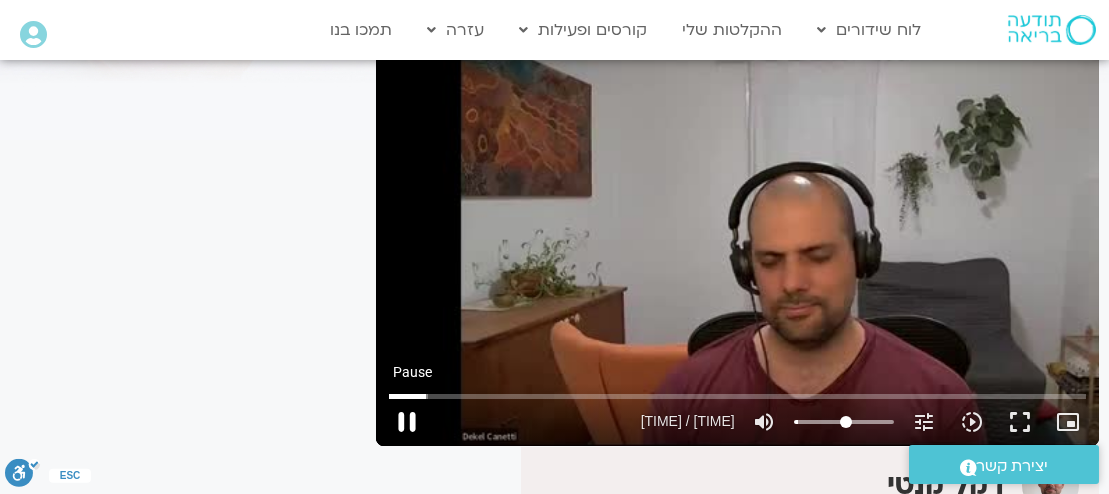 type on "188.34" 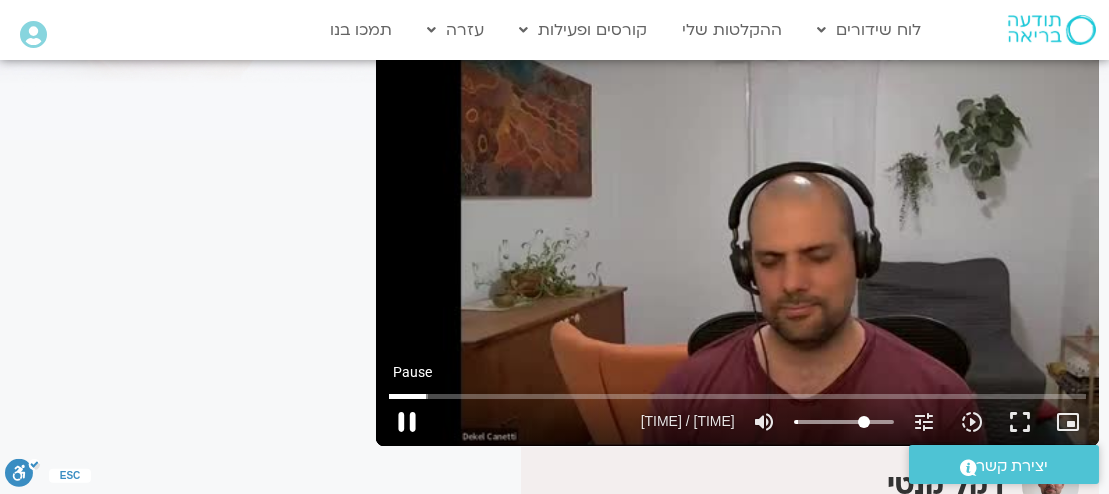 type on "74" 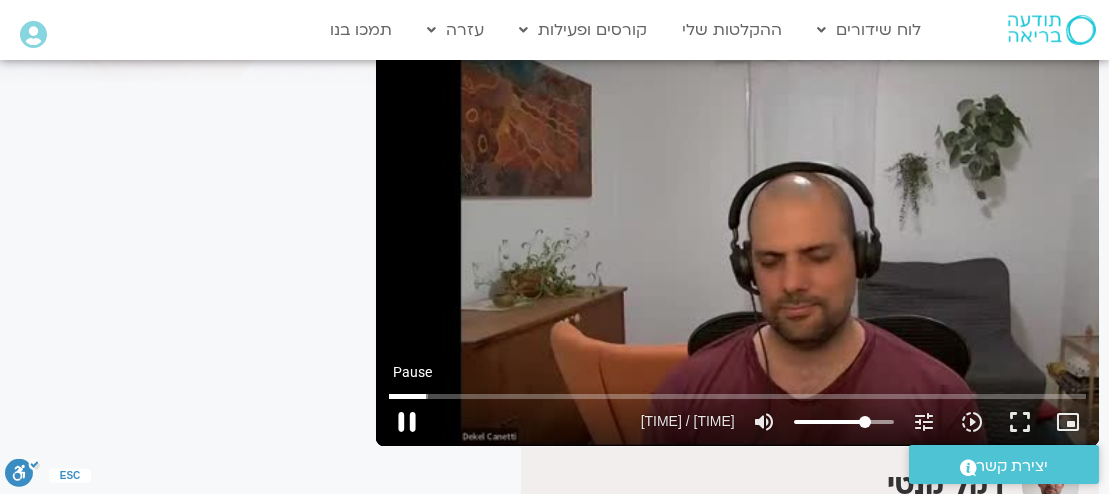 type on "189.10743" 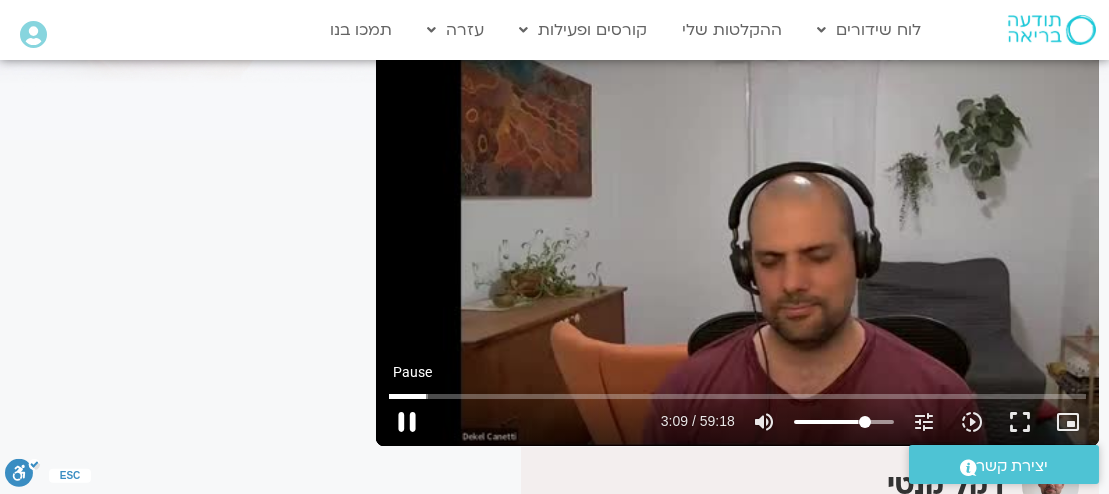 type on "189.49423" 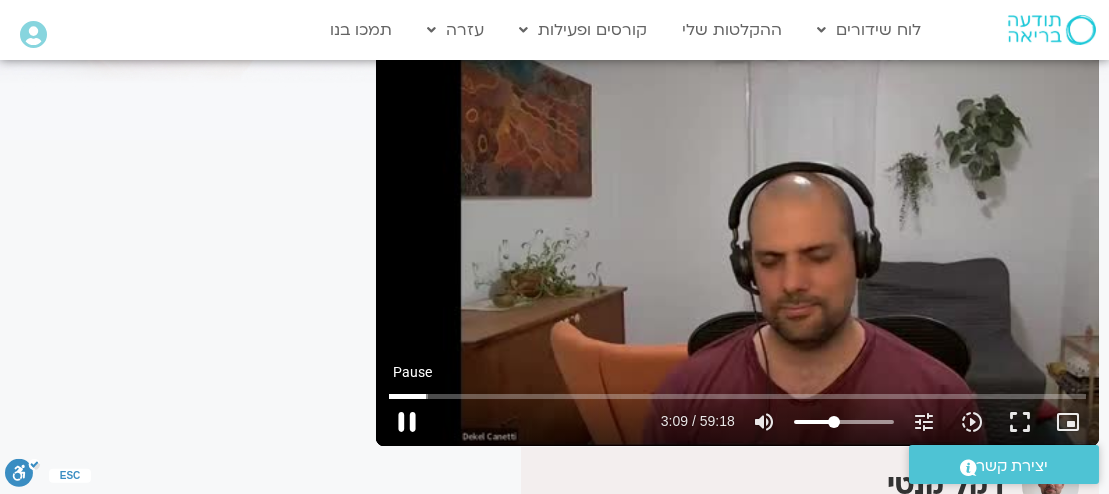 type on "36.4959254947614" 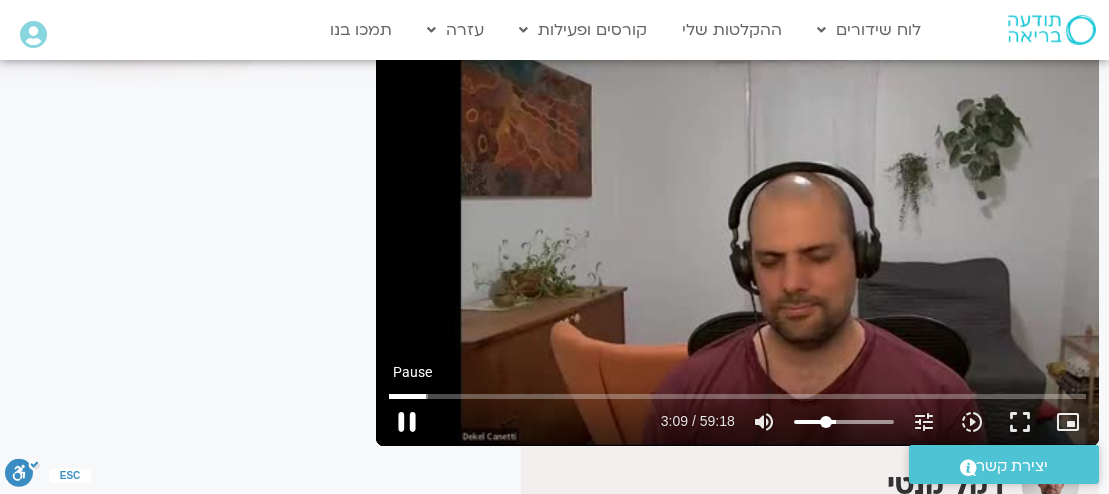 type on "189.755485" 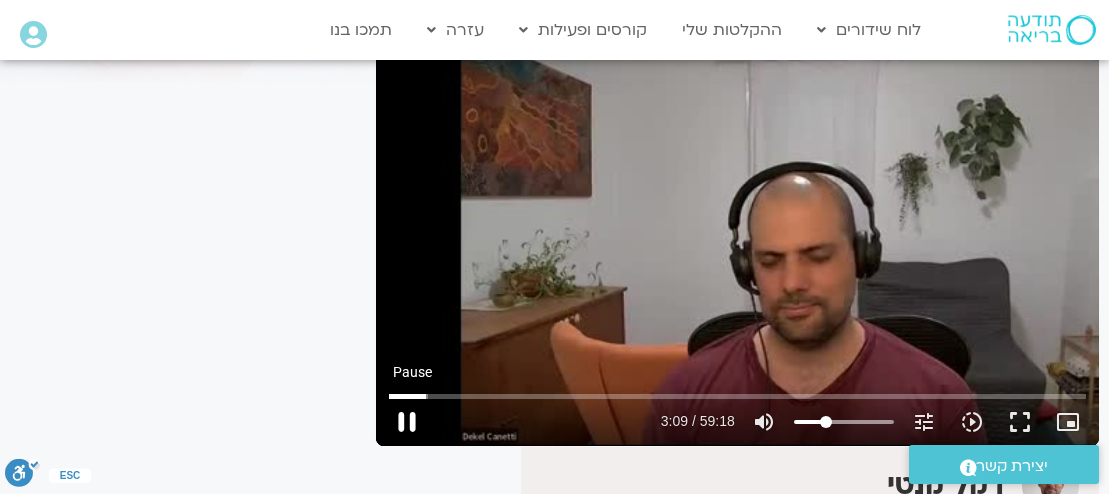 type on "190.022715" 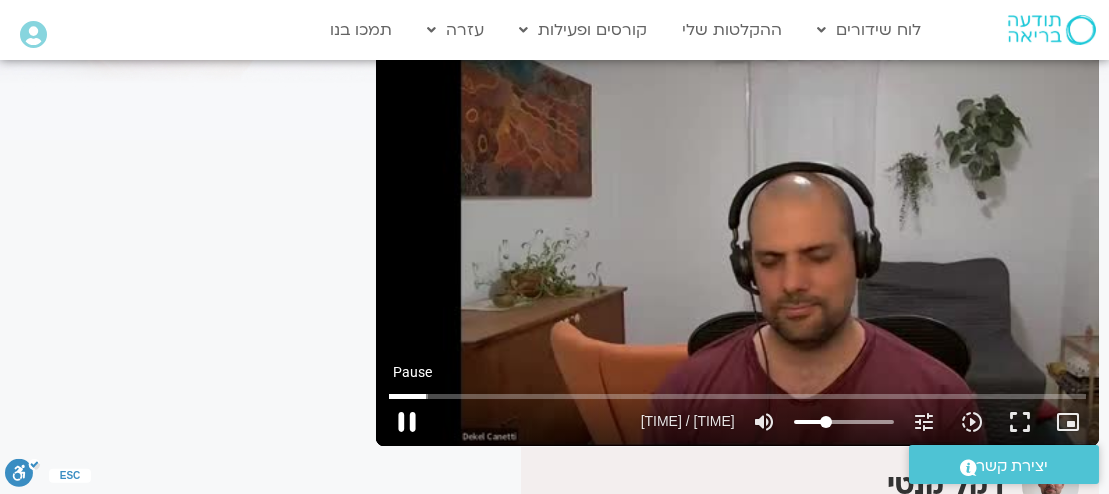 type on "27.1827706635623" 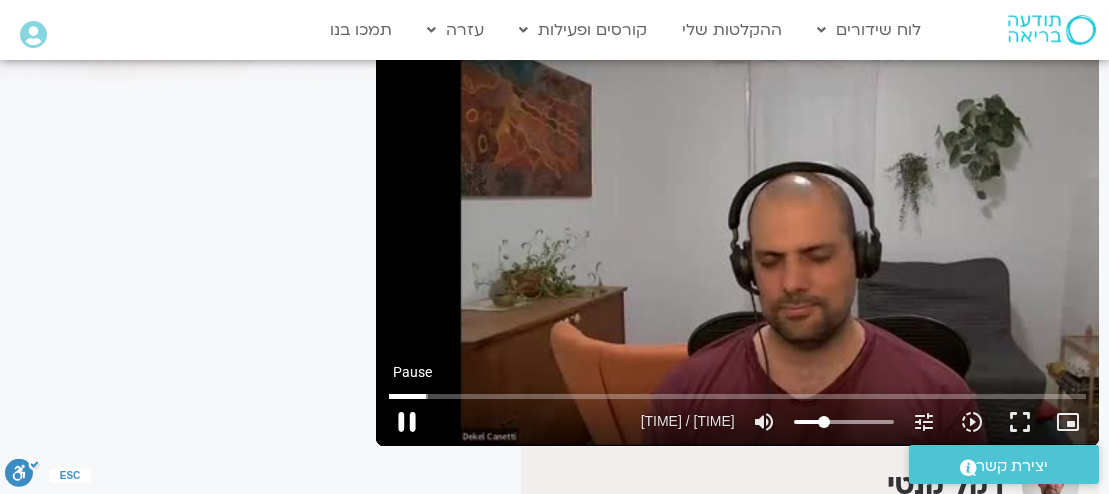 type on "190.154222" 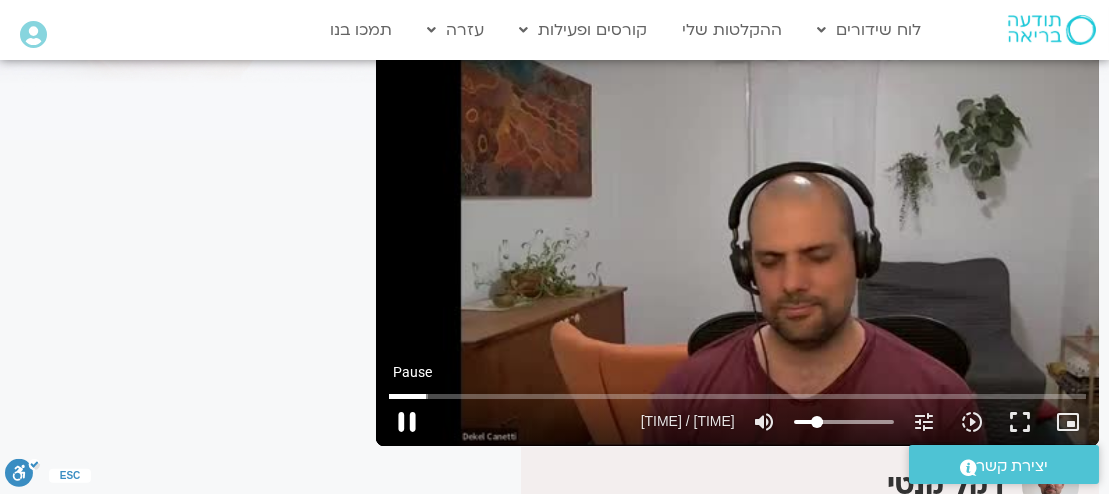 type on "18.8154831199069" 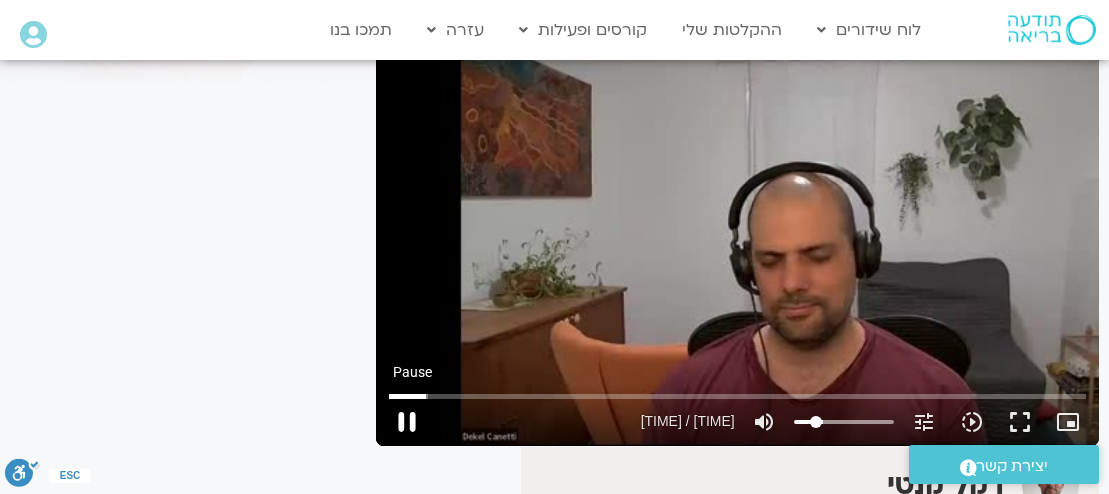type on "190.283877" 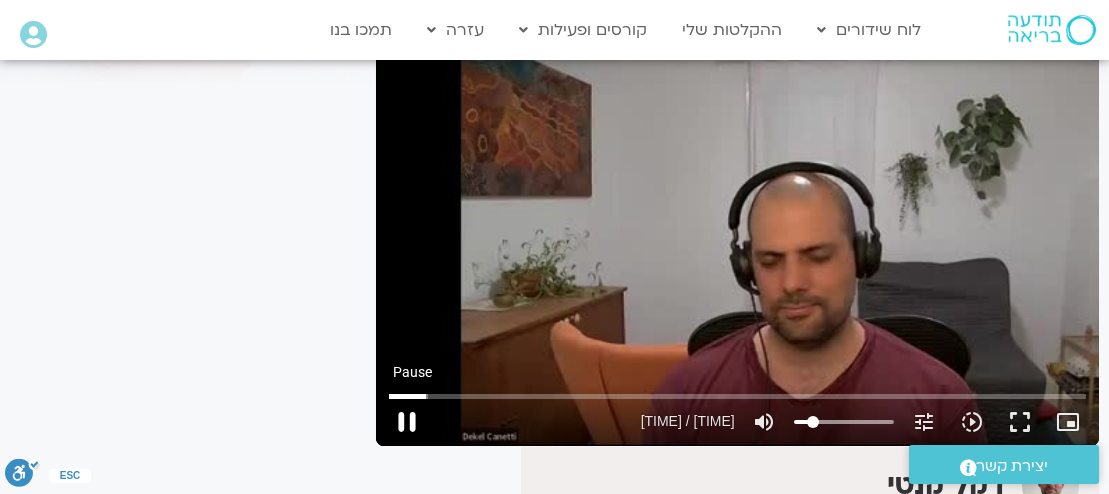 type on "14.1589057043073" 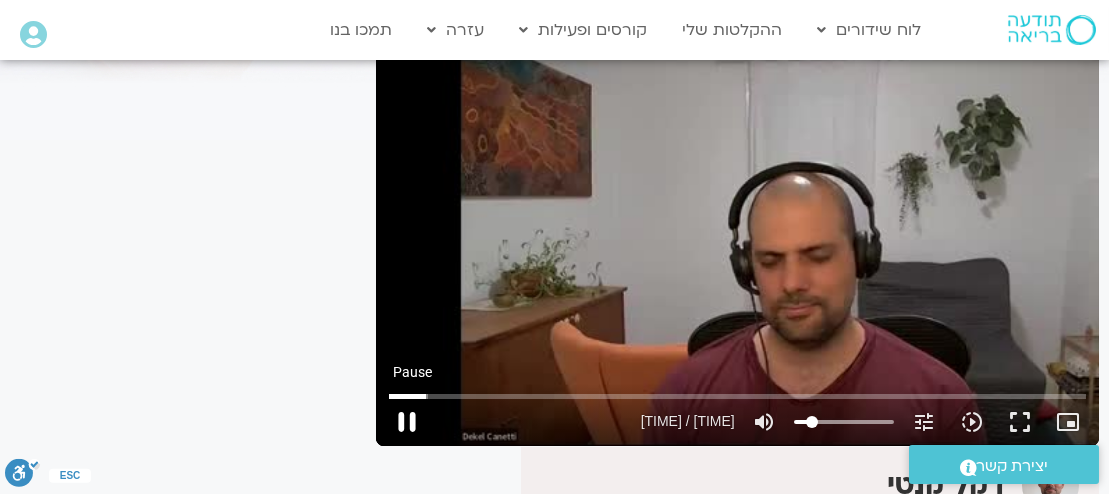 type on "190.416519" 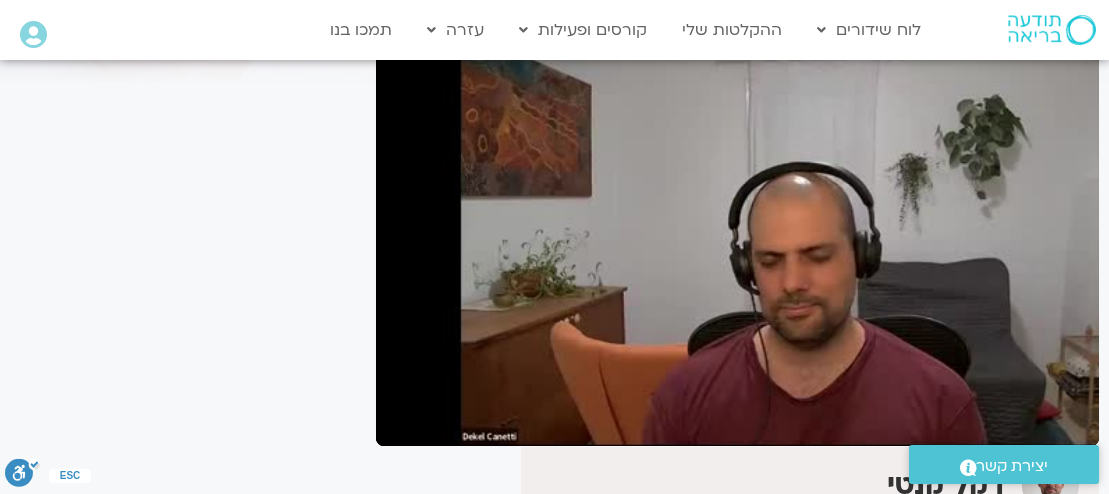 click on "It seems we can't find what you're looking for.
It seems we can't find what you're looking for." at bounding box center (183, 443) 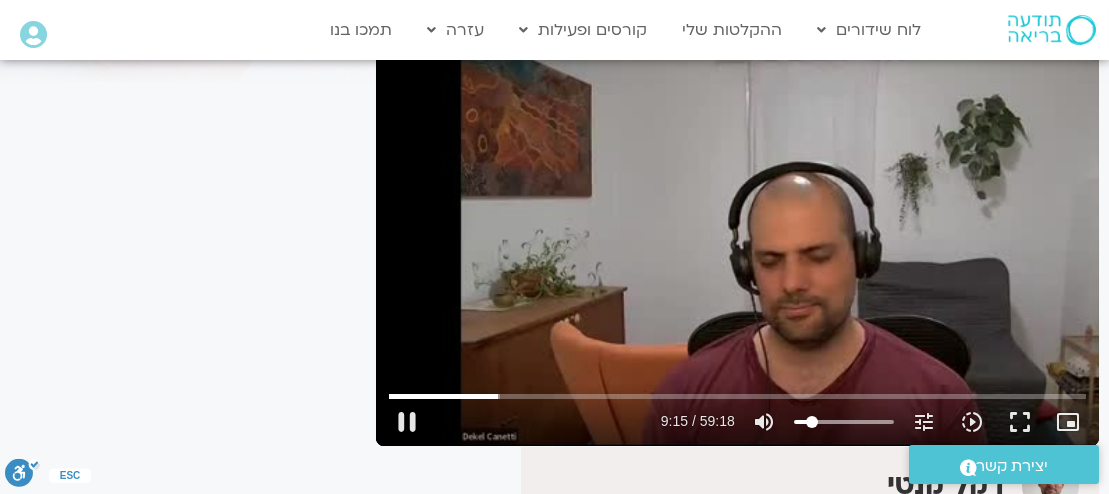 click on "It seems we can't find what you're looking for.
It seems we can't find what you're looking for." at bounding box center (183, 443) 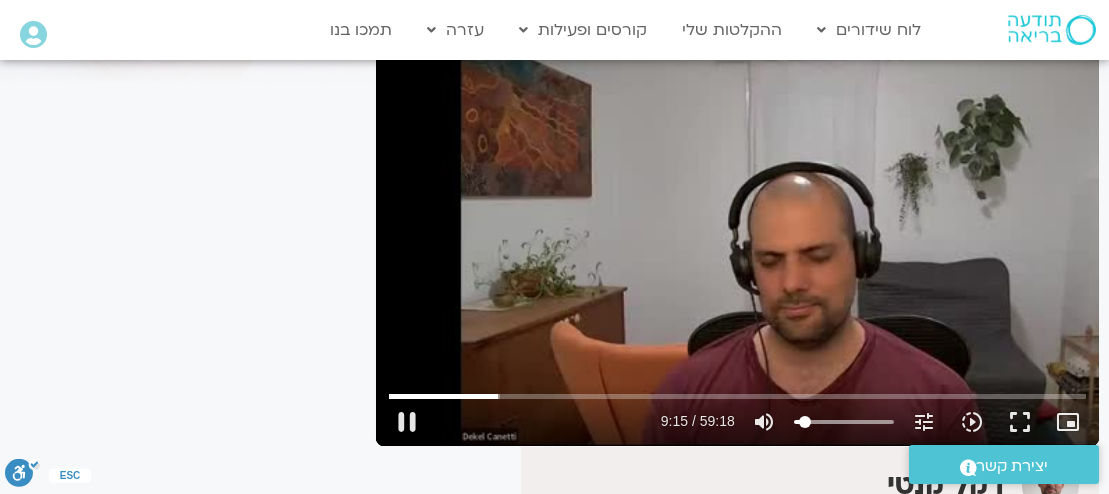 type on "555.967462" 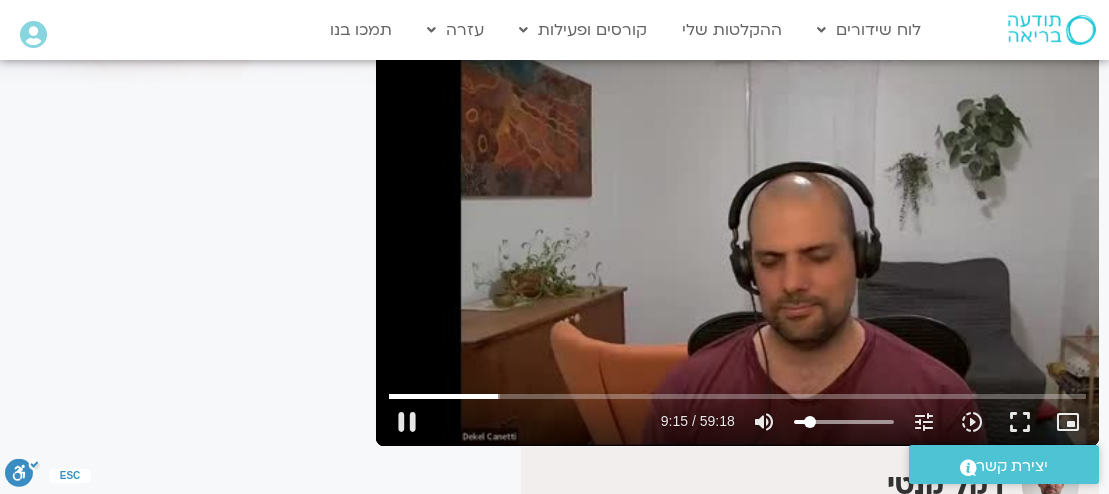 type on "14" 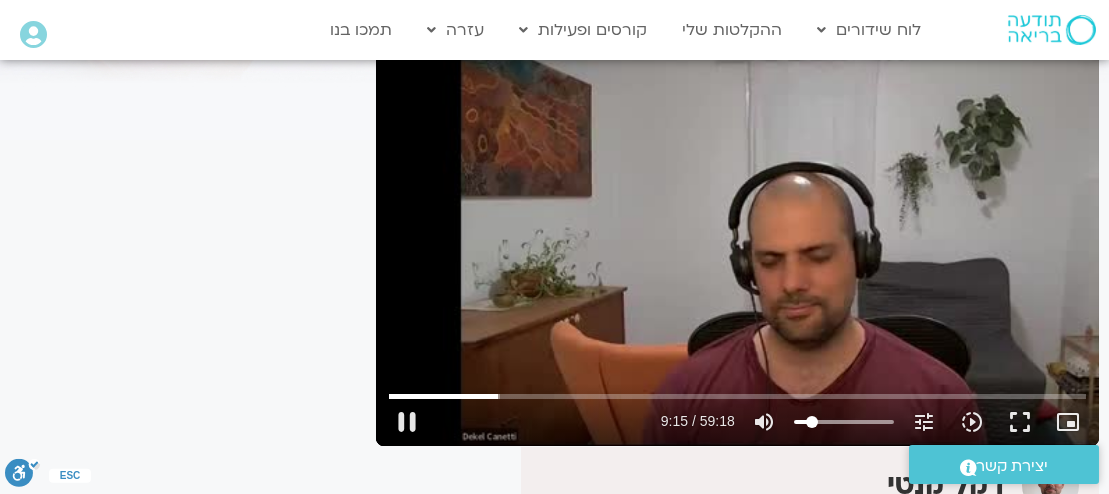 type on "556.095085" 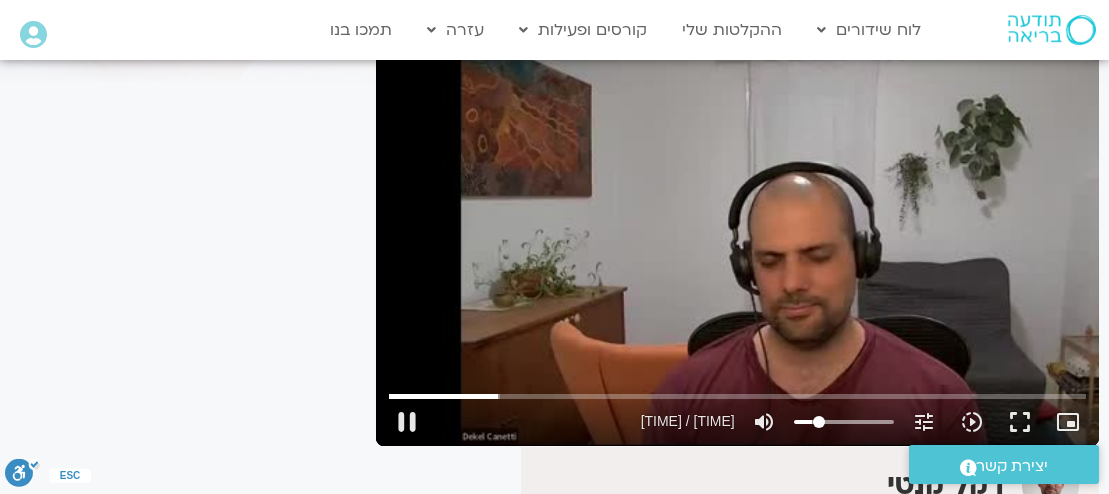 type on "23" 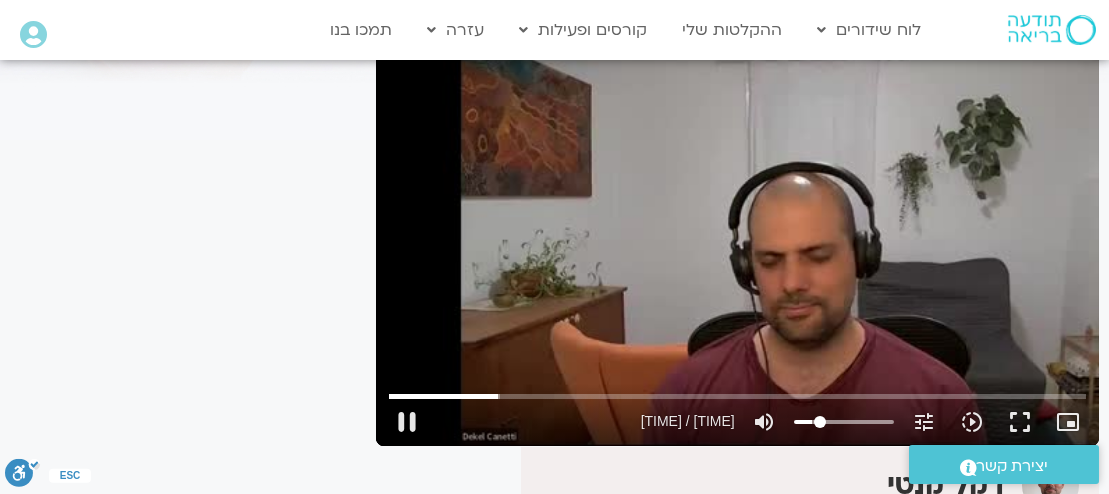 type on "556.225179" 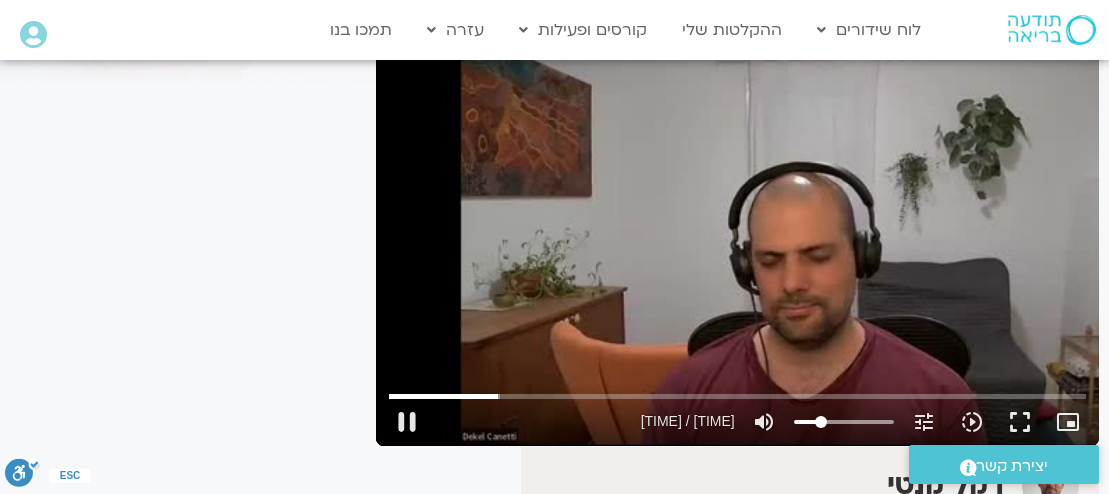click on "It seems we can't find what you're looking for.
It seems we can't find what you're looking for." at bounding box center (183, 443) 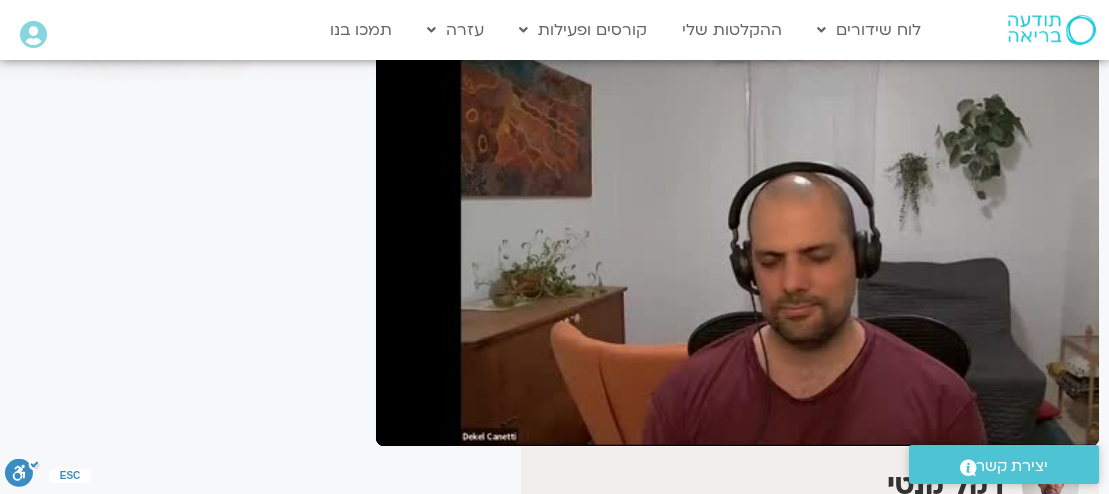 type on "955.555489" 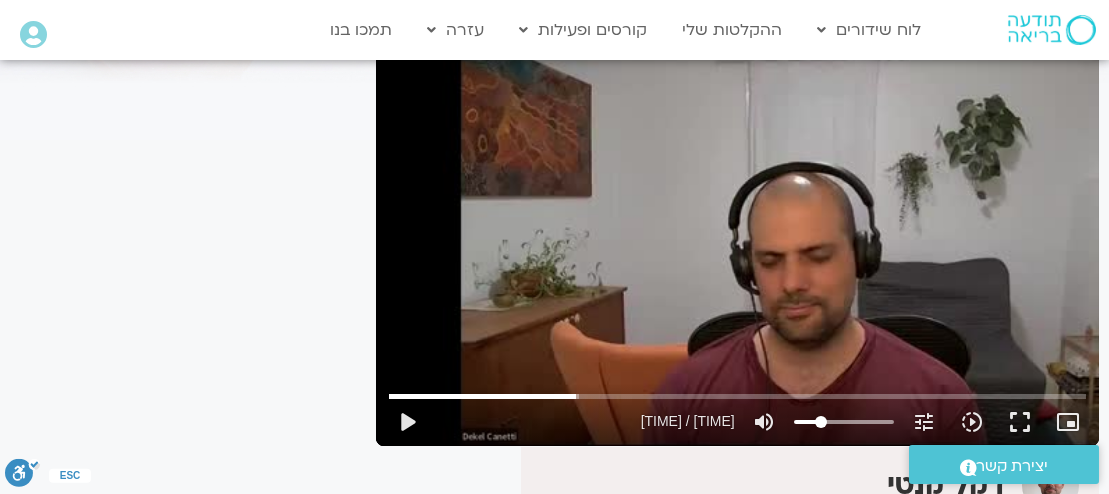click at bounding box center [533, 422] 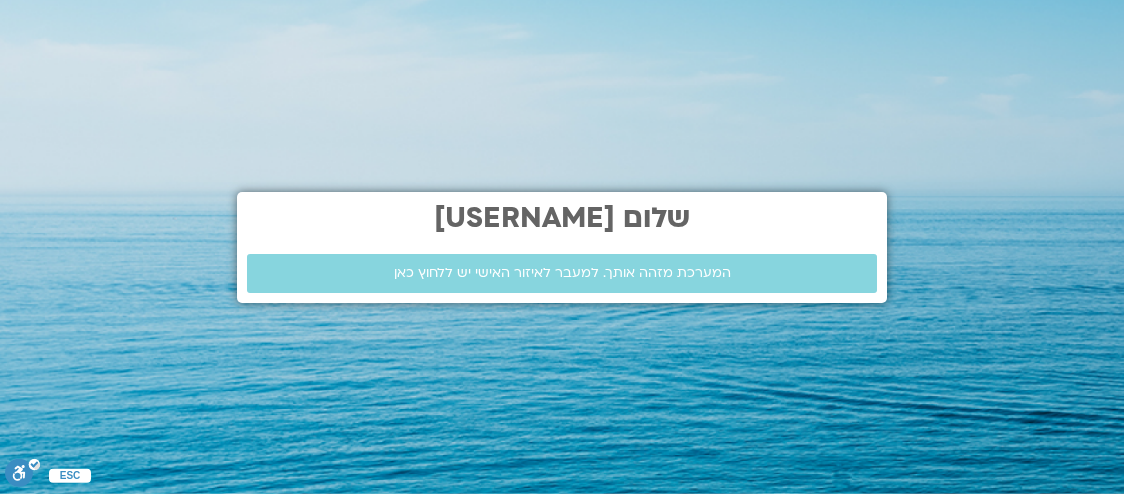 scroll, scrollTop: 0, scrollLeft: 0, axis: both 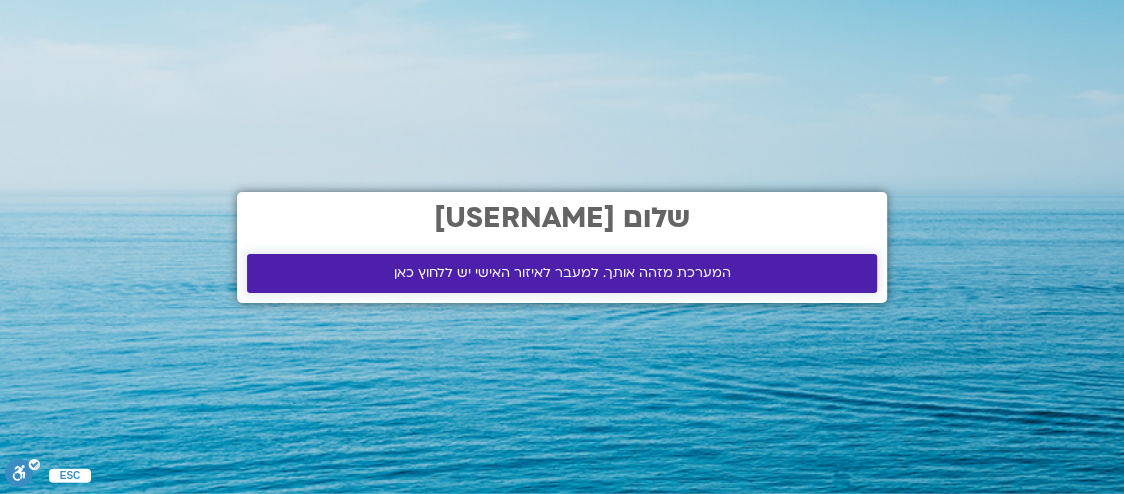 click on "המערכת מזהה אותך. למעבר לאיזור האישי יש ללחוץ כאן" at bounding box center [562, 273] 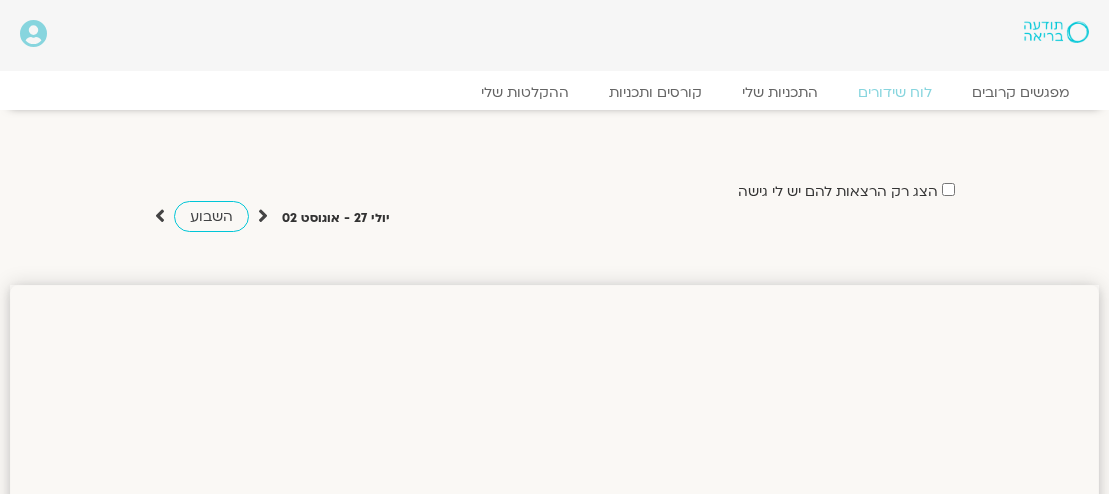 scroll, scrollTop: 0, scrollLeft: 0, axis: both 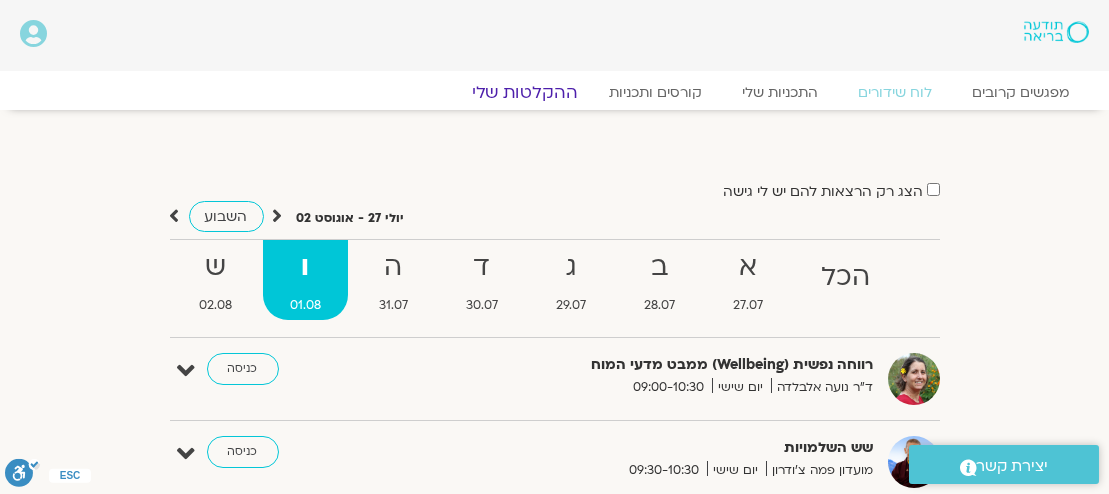click on "ההקלטות שלי" 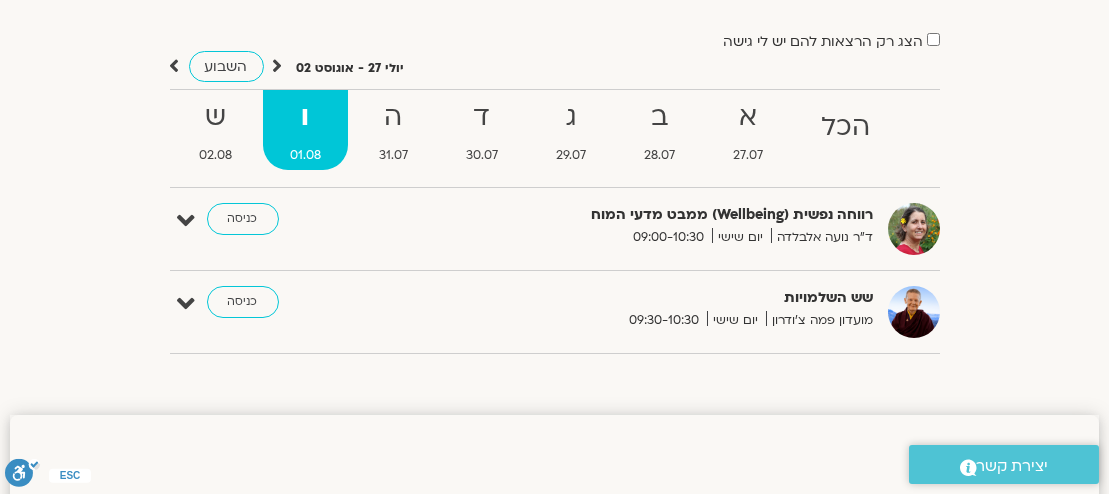 scroll, scrollTop: 177, scrollLeft: 0, axis: vertical 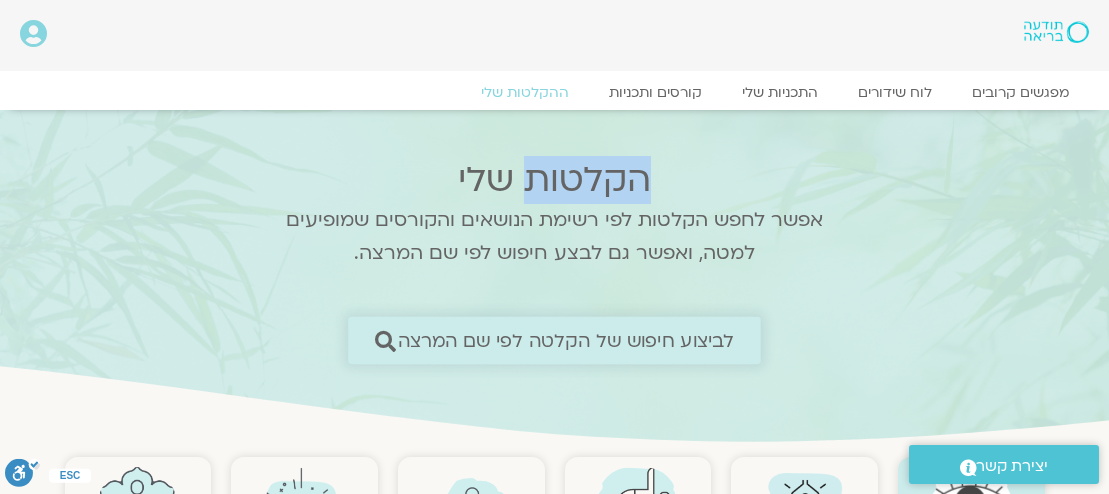 click on "לביצוע חיפוש של הקלטה לפי שם המרצה" at bounding box center [566, 340] 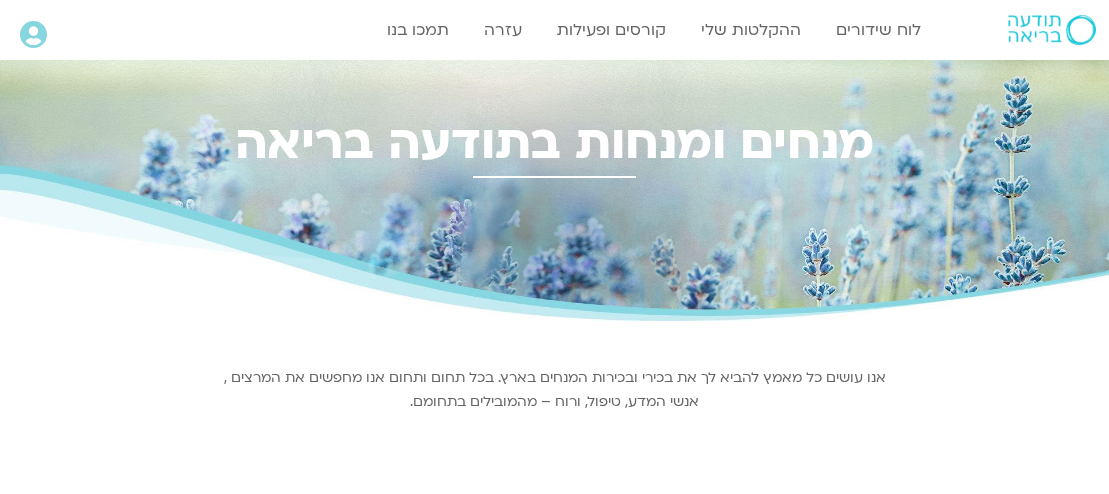 scroll, scrollTop: 0, scrollLeft: 0, axis: both 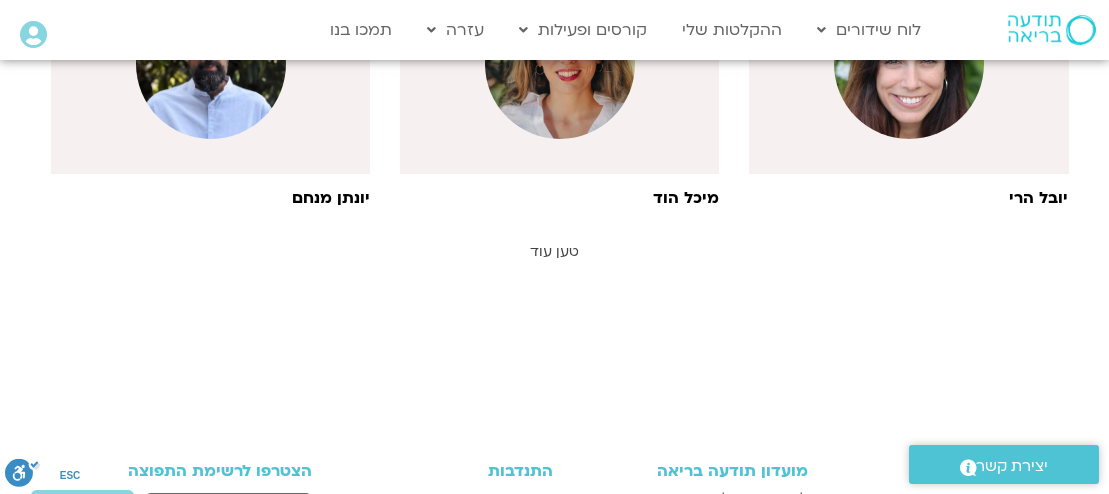 click on "טען עוד" at bounding box center (554, 251) 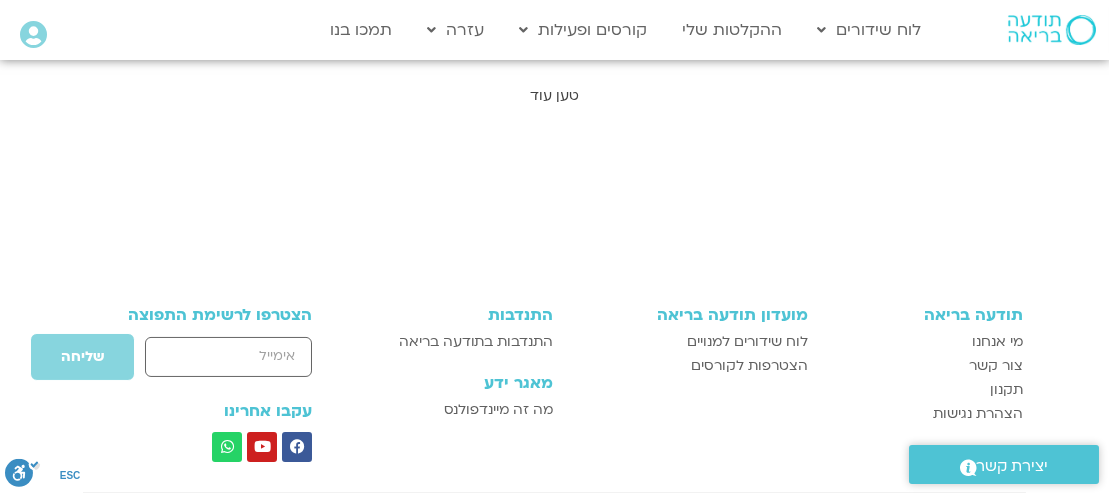 scroll, scrollTop: 2893, scrollLeft: 0, axis: vertical 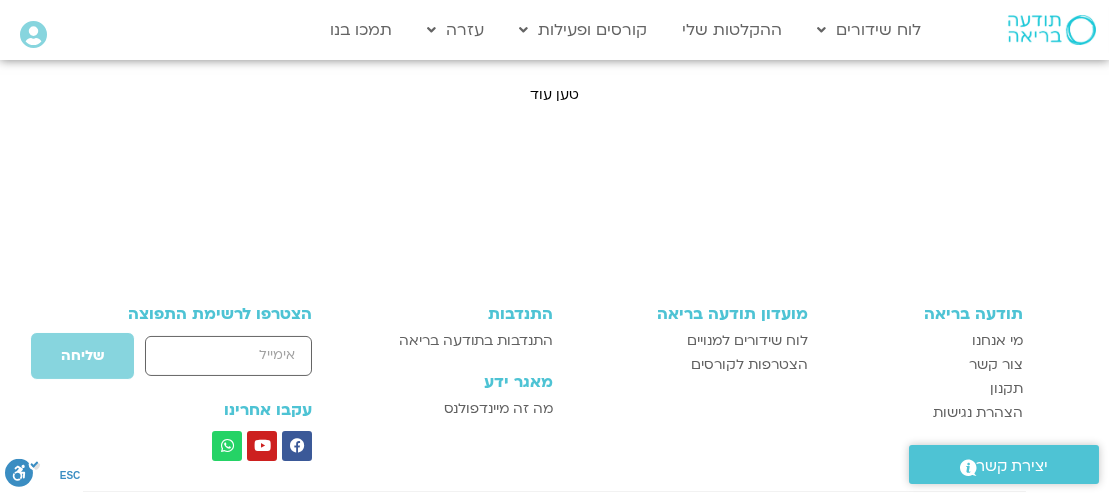click on "תודעה בריאה
מי אנחנו
צור קשר
תקנון
הצהרת נגישות
מועדון תודעה בריאה
לוח שידורים למנויים
הצטרפות לקורסים
התנדבות
התנדבות בתודעה בריאה" at bounding box center [554, 433] 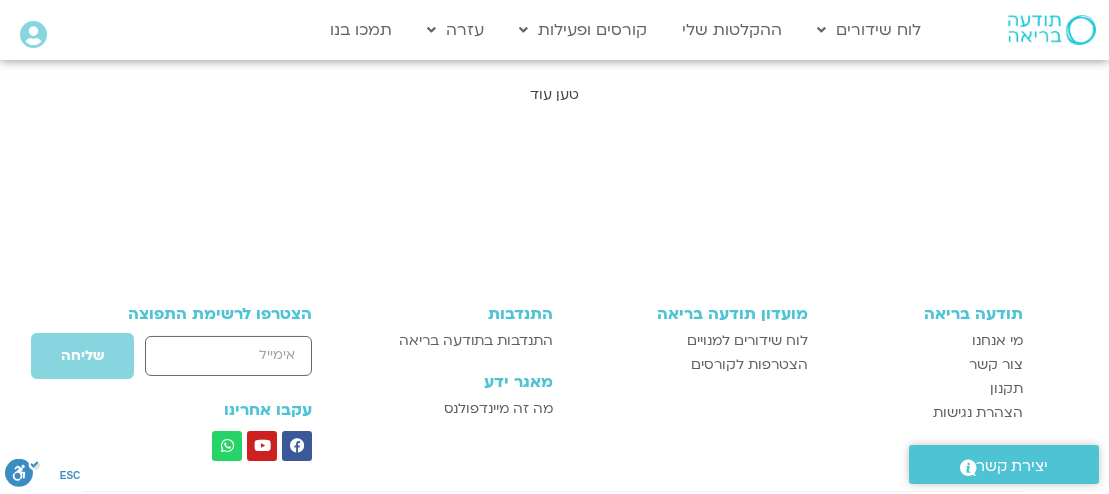 click on "טען עוד" at bounding box center [554, 94] 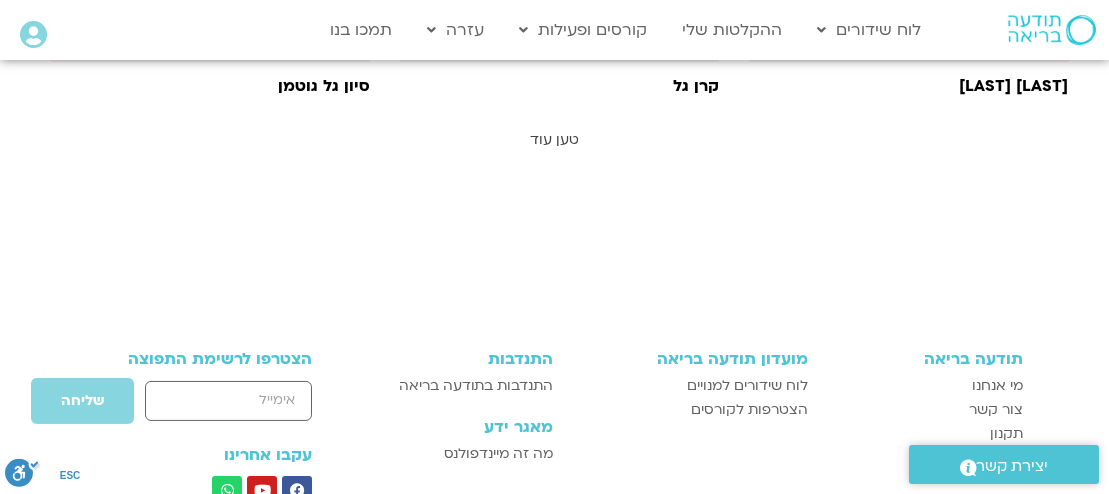 scroll, scrollTop: 4009, scrollLeft: 0, axis: vertical 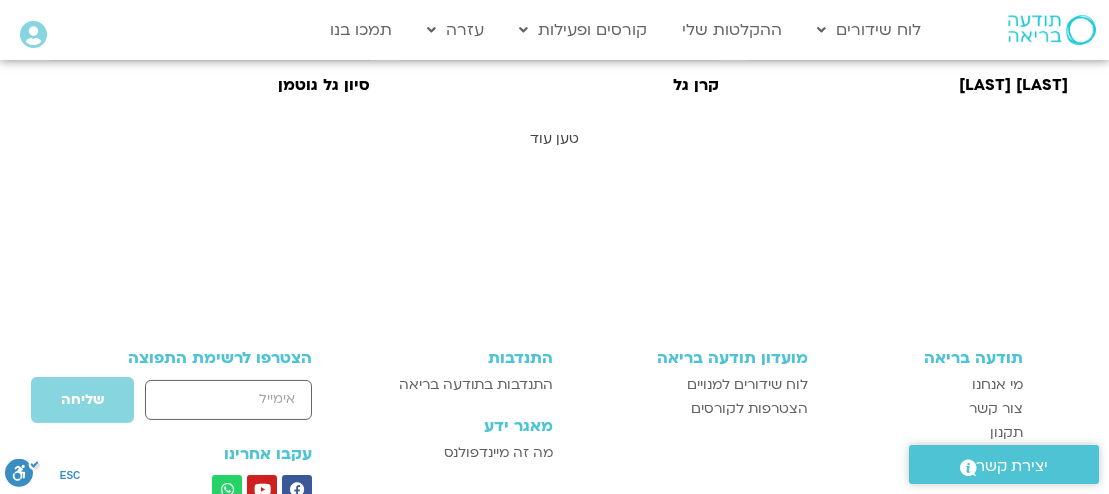 click on "טען עוד" at bounding box center (554, 138) 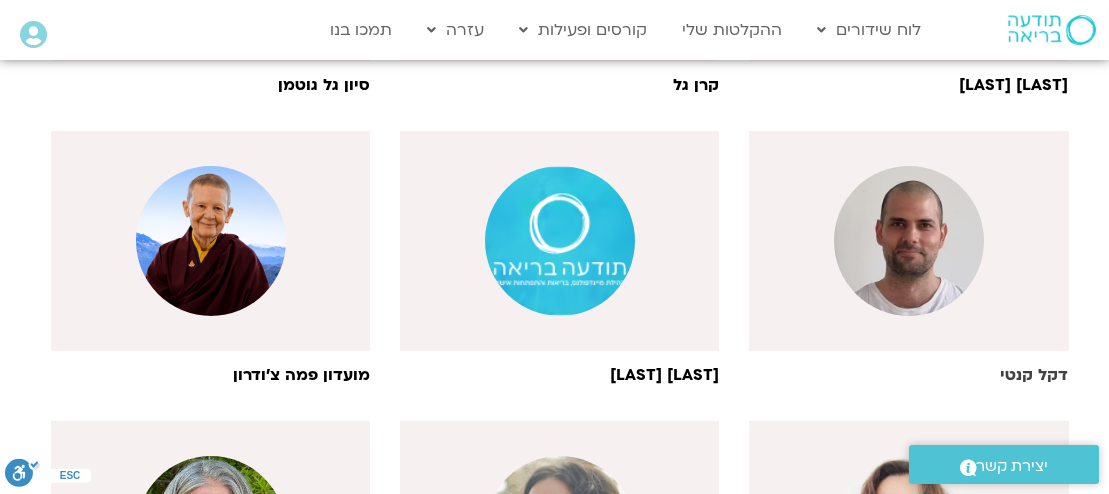 click at bounding box center [909, 241] 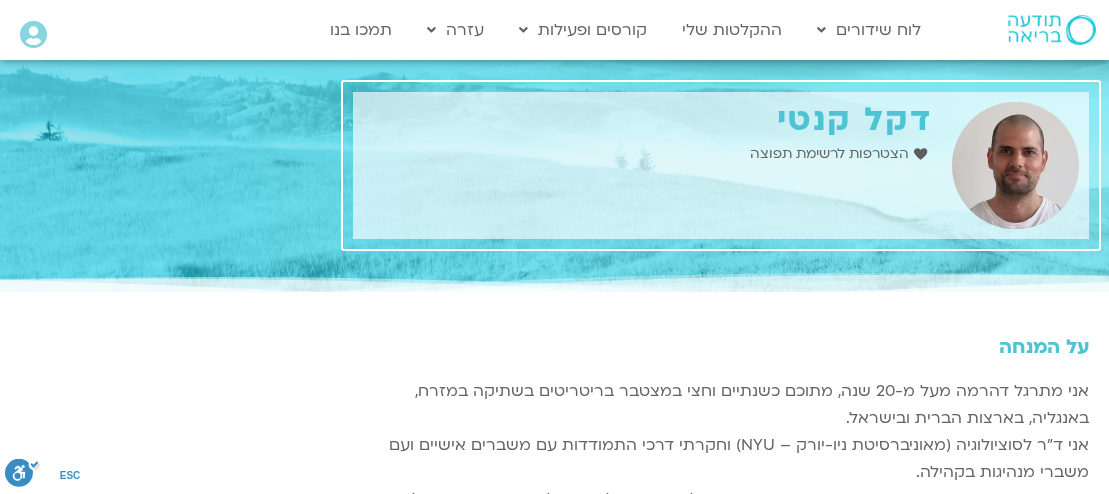 scroll, scrollTop: 0, scrollLeft: 0, axis: both 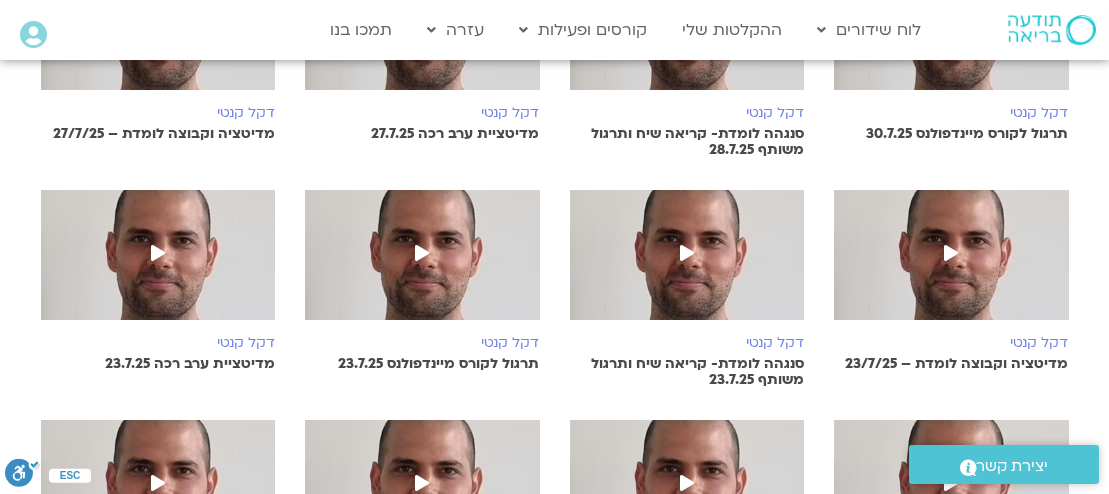 click at bounding box center [422, 253] 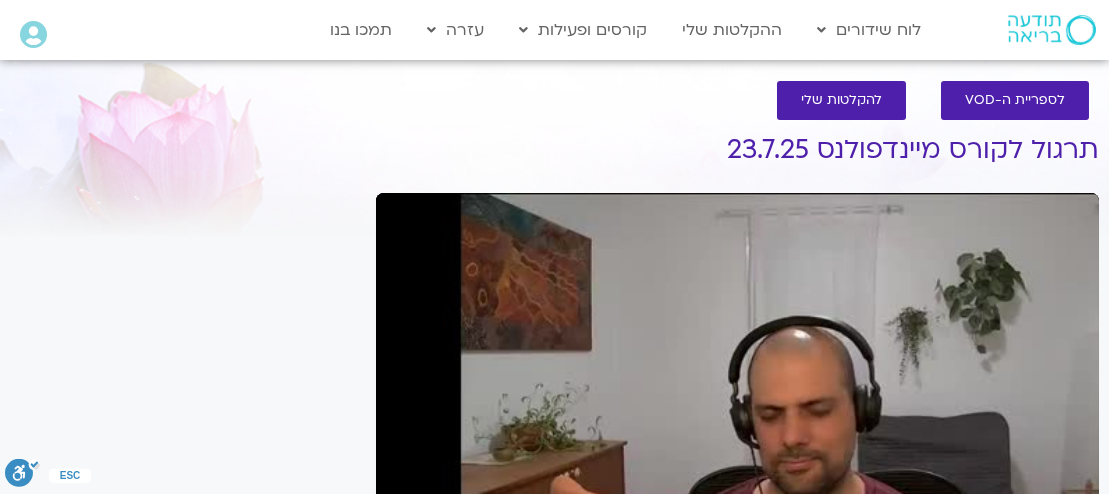scroll, scrollTop: 296, scrollLeft: 0, axis: vertical 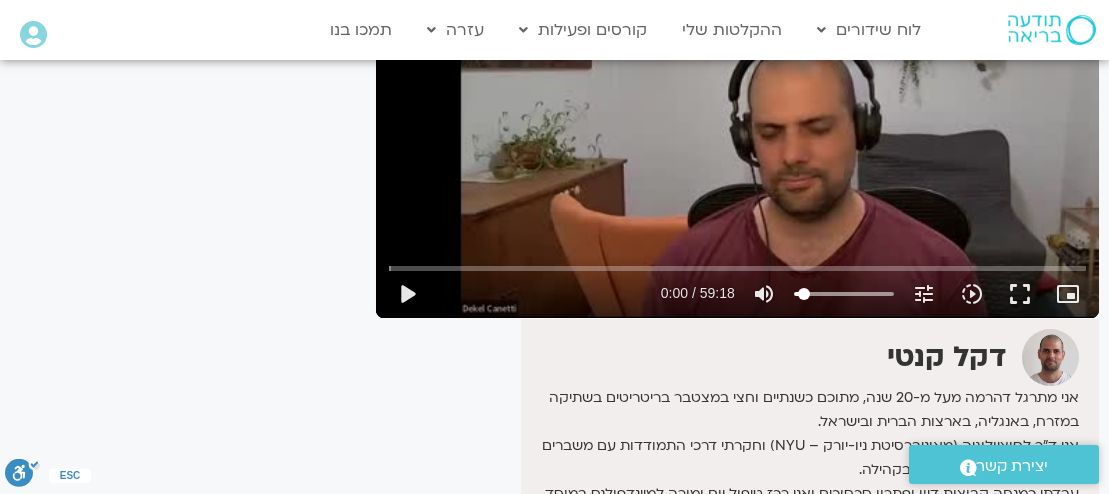 type on "2" 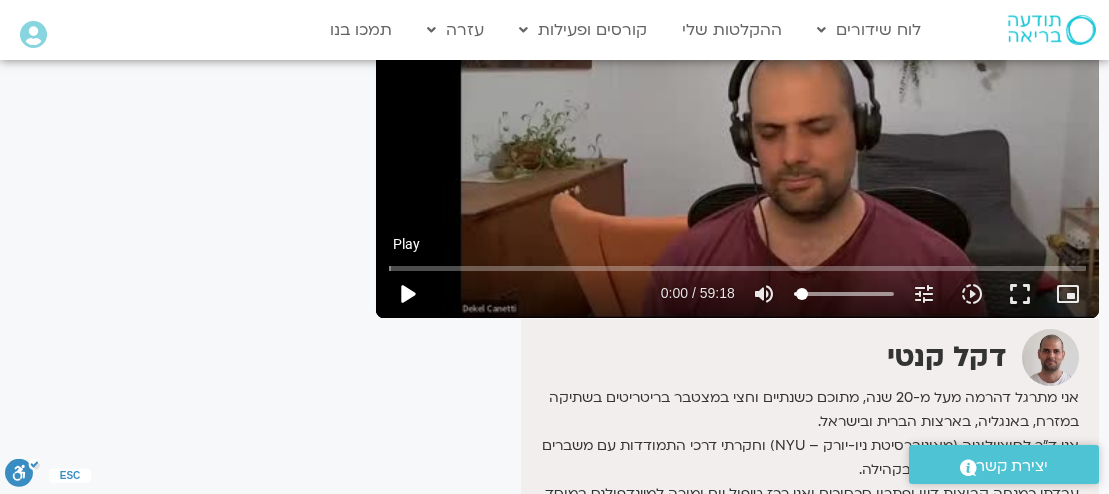 click on "play_arrow" at bounding box center [407, 294] 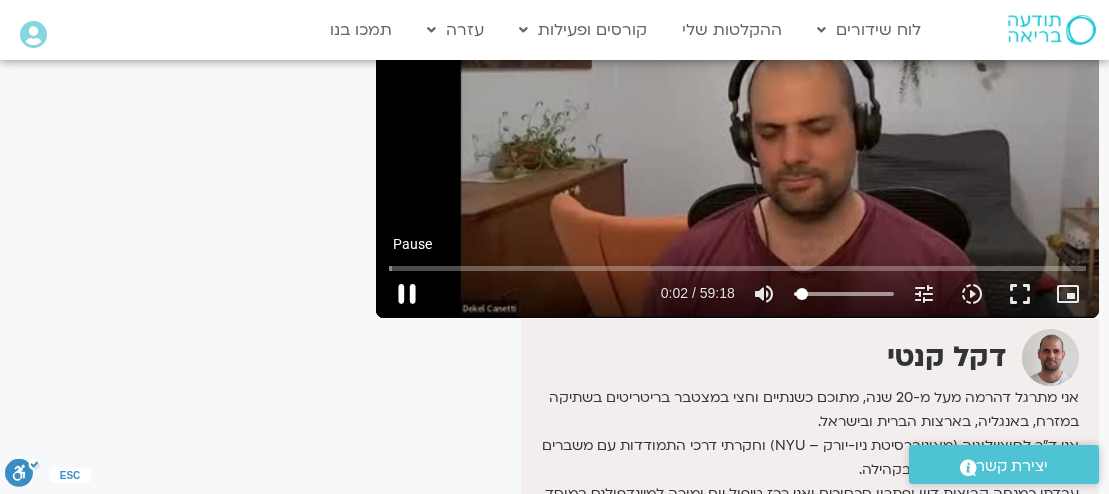 type on "2.616011" 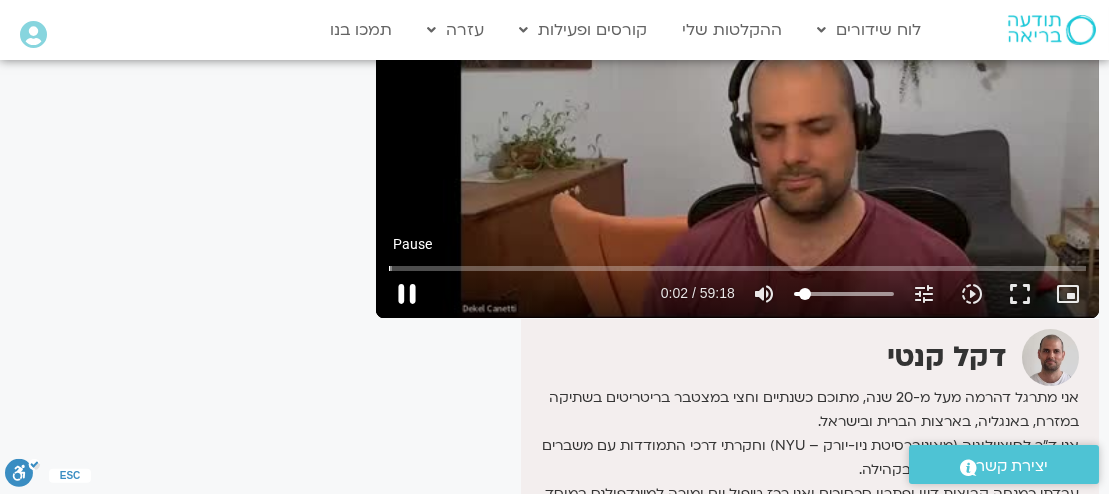 type on "2.874045" 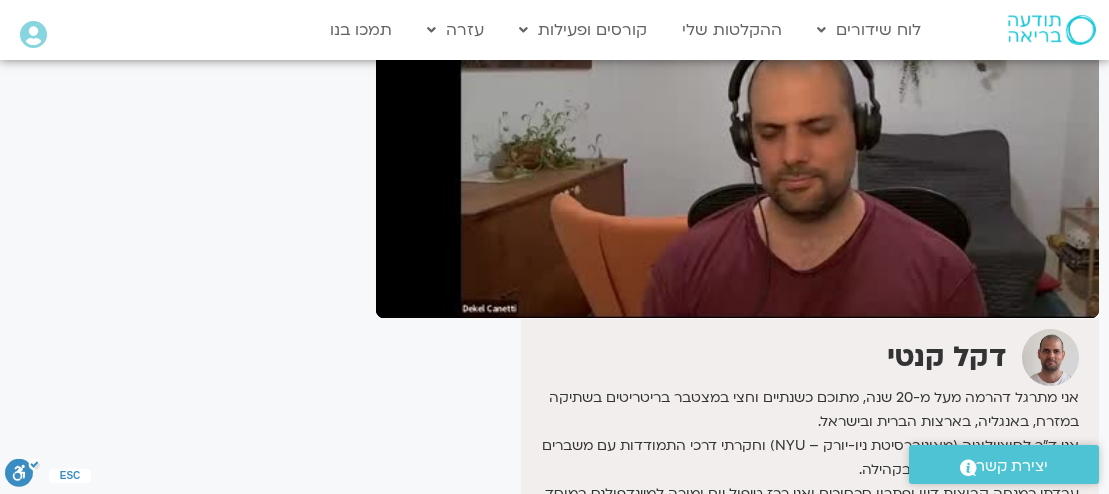 type on "34" 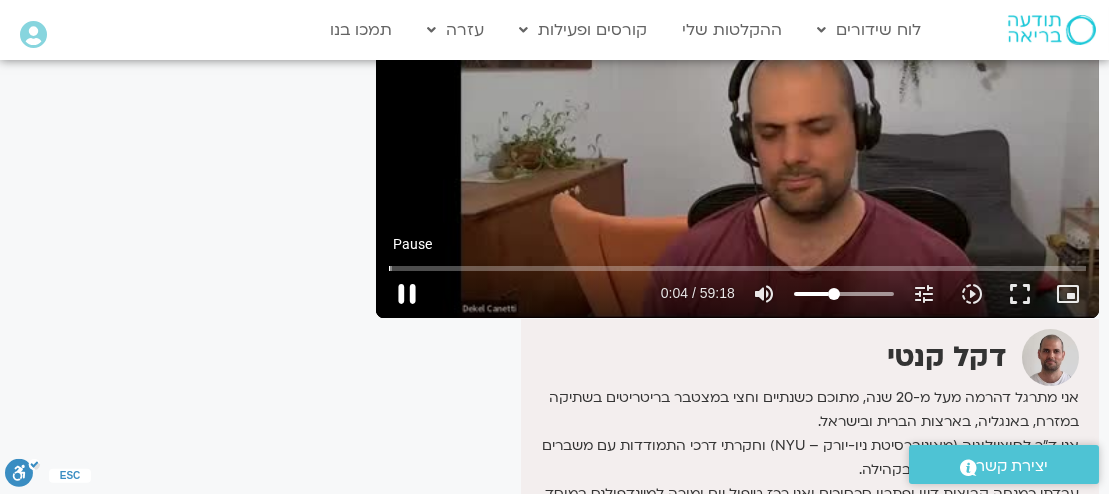 type on "32.7706635622817" 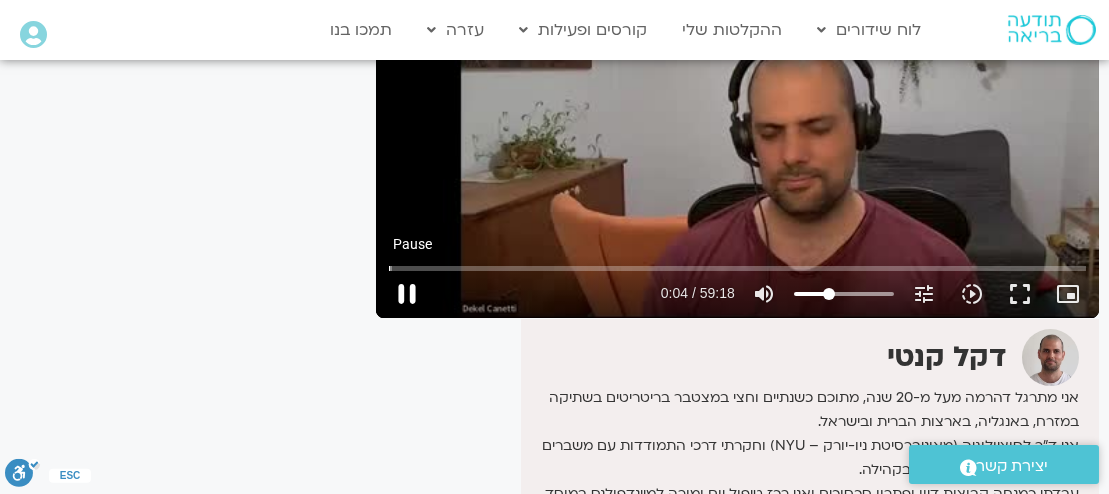 type on "4.827065" 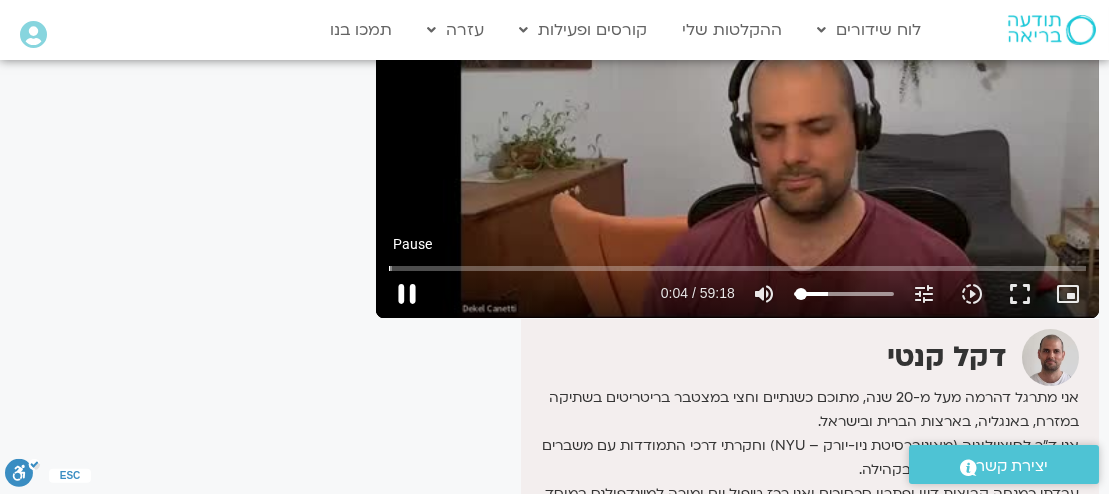type on "0" 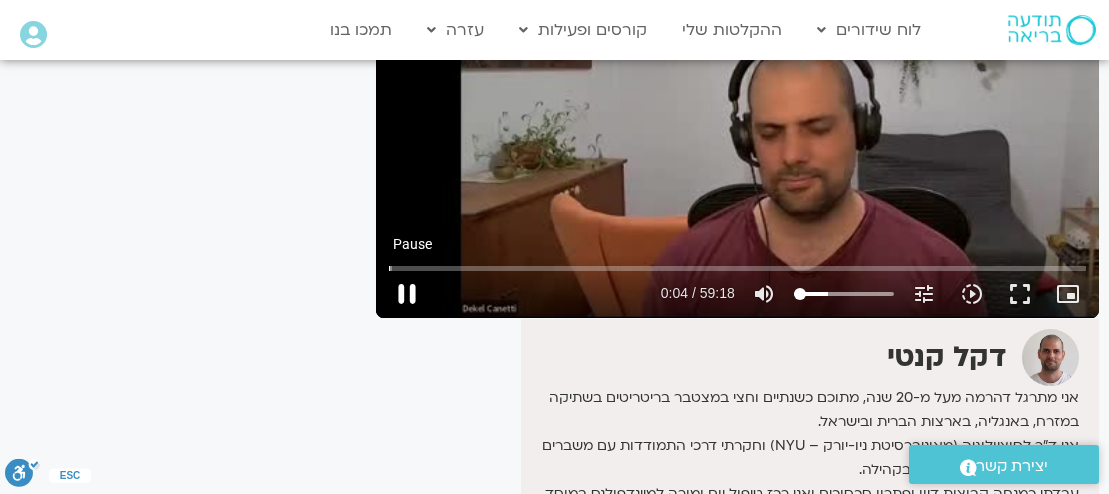 type on "4.969147" 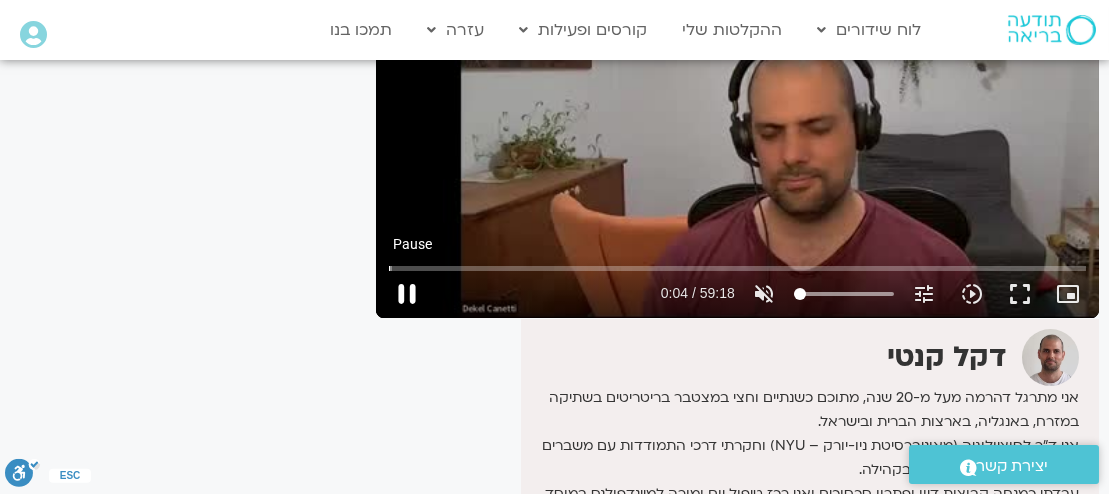 type on "0" 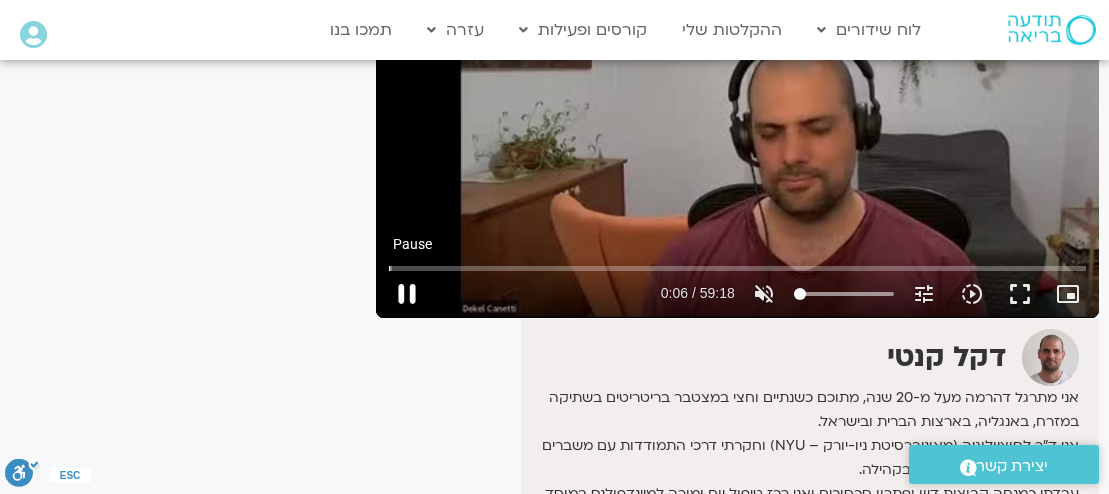 type on "6.385767" 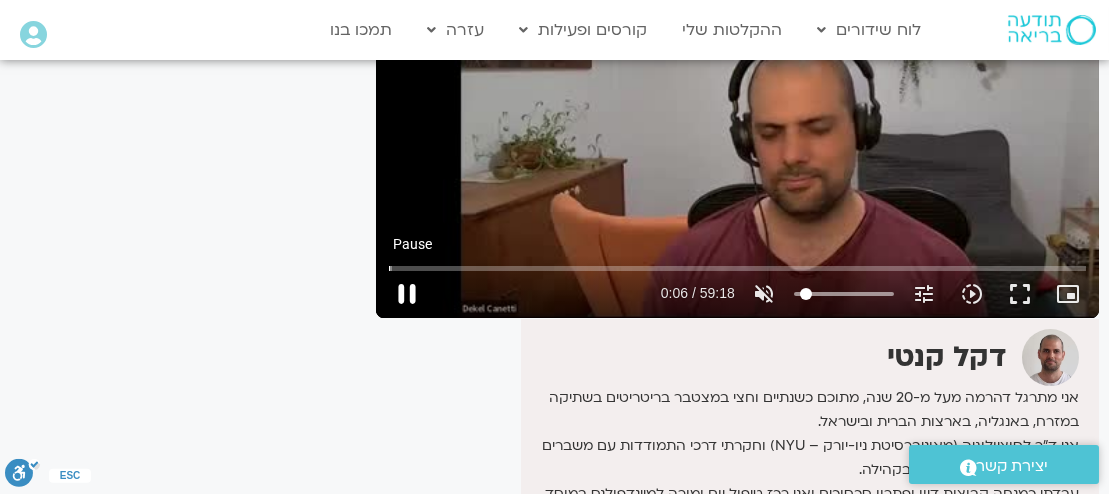 type on "8.57101280558789" 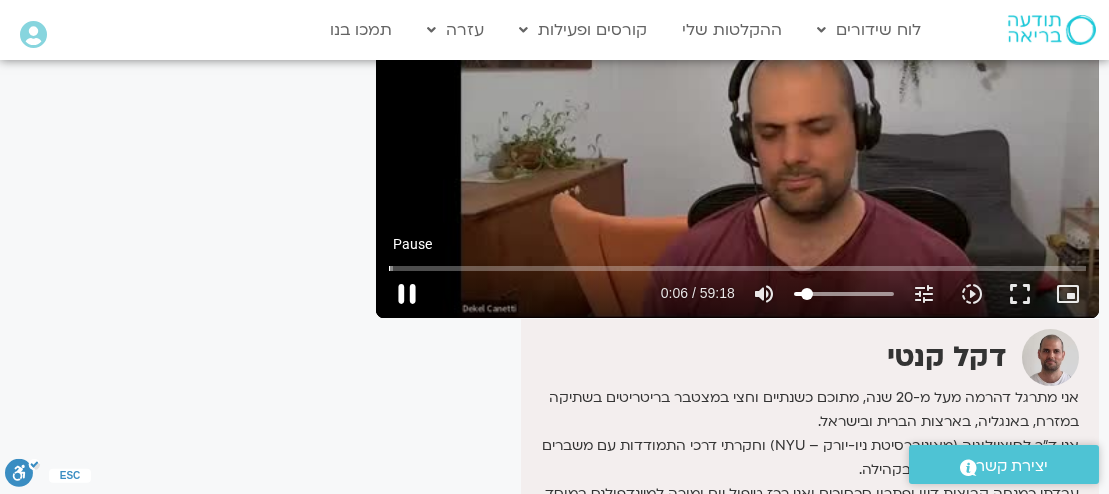 type on "6.484006" 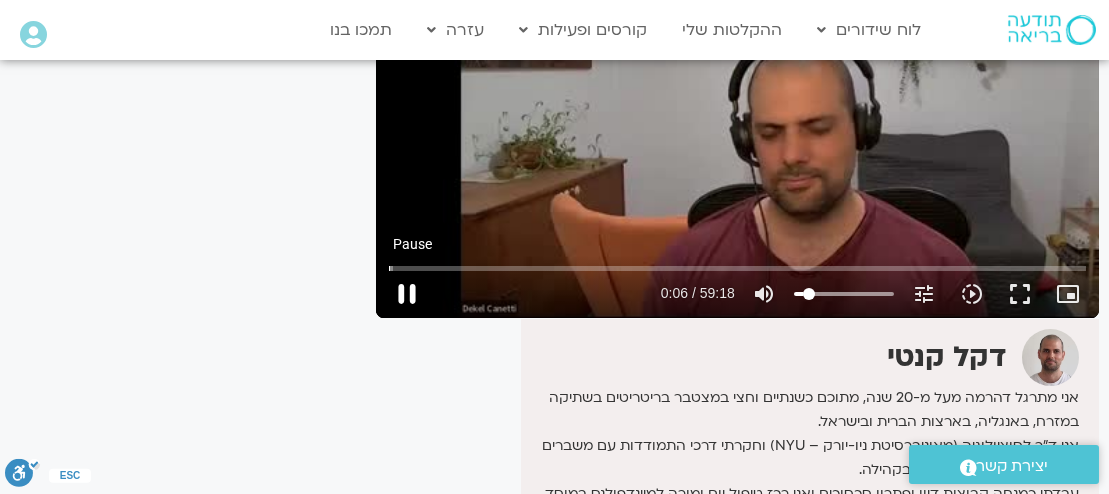type on "10.4336437718277" 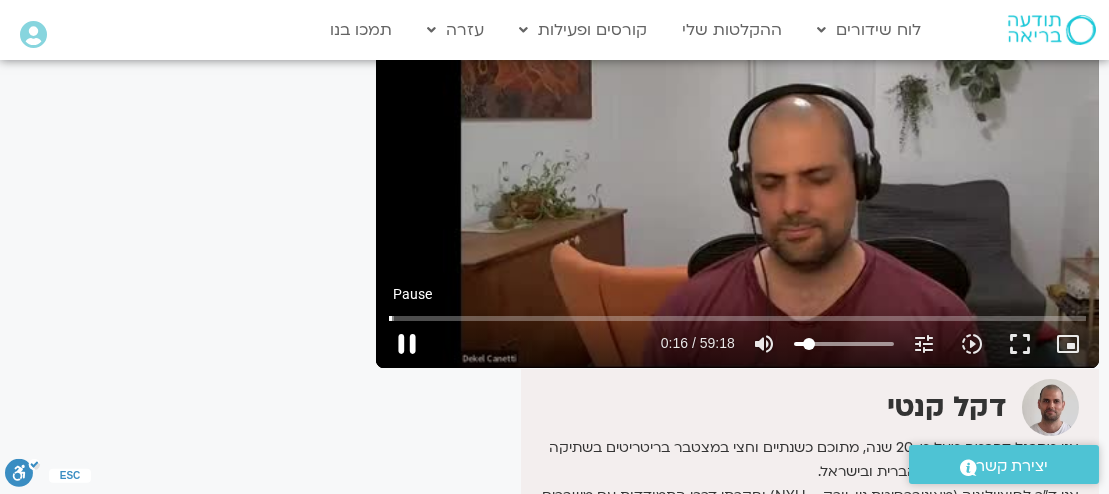 scroll, scrollTop: 240, scrollLeft: 0, axis: vertical 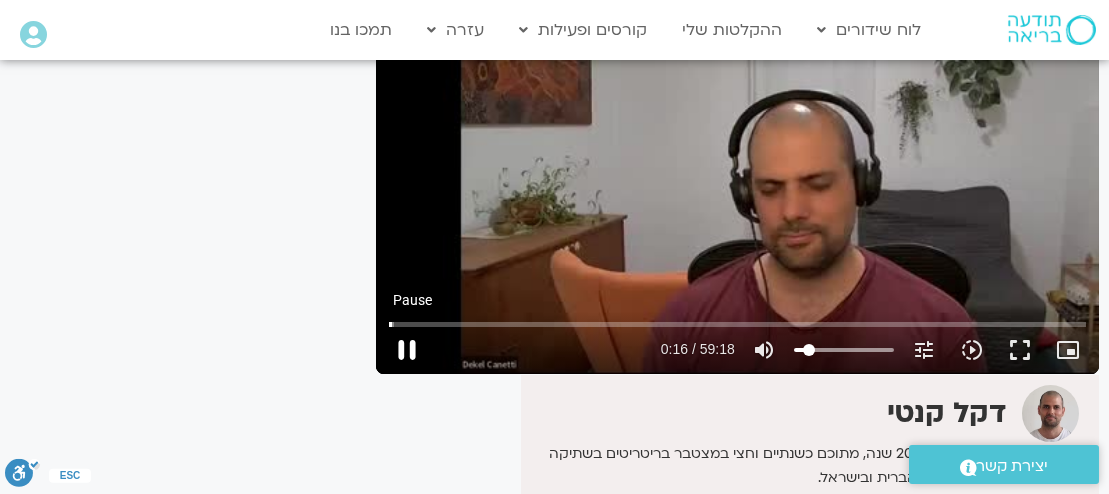 type on "17.174789" 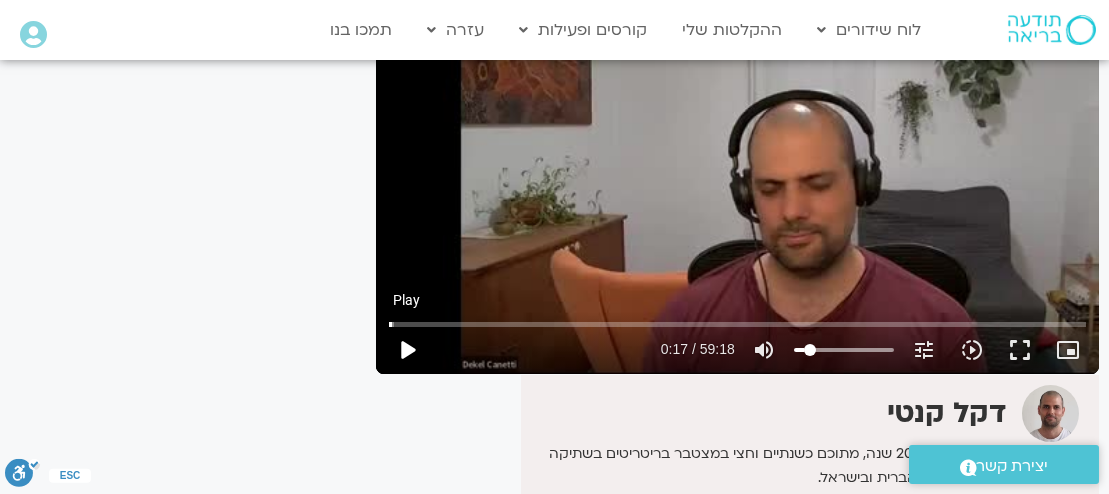 type on "11" 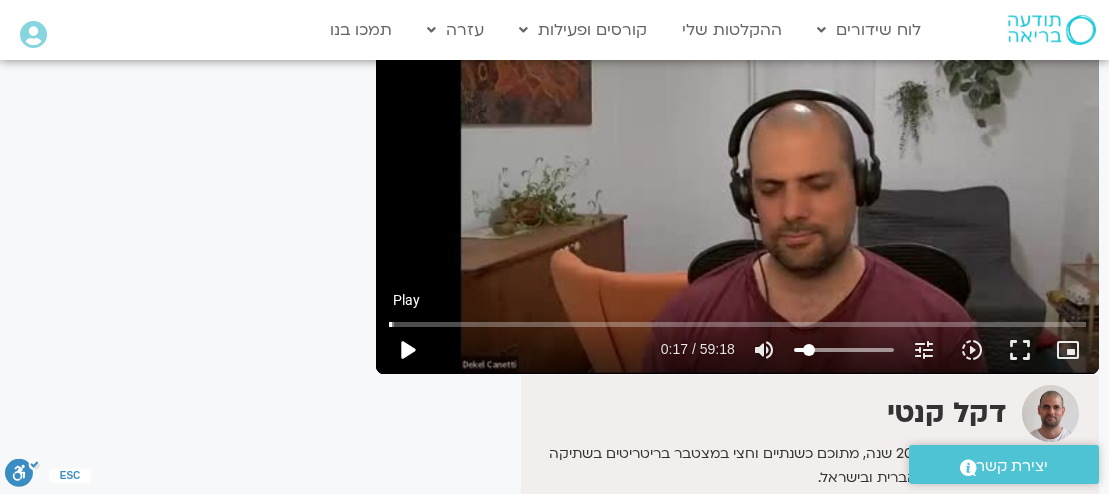 click on "play_arrow" at bounding box center [407, 350] 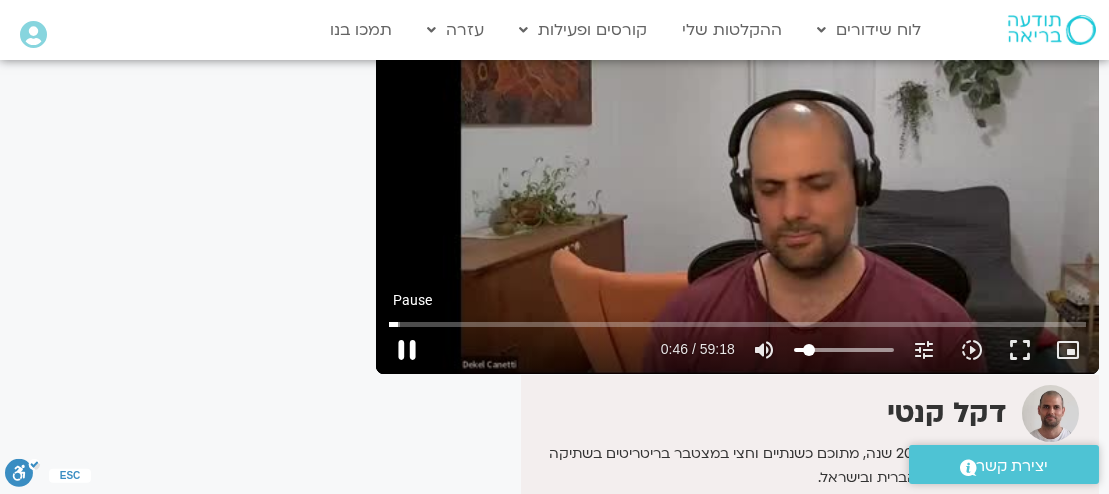 type on "46.953215" 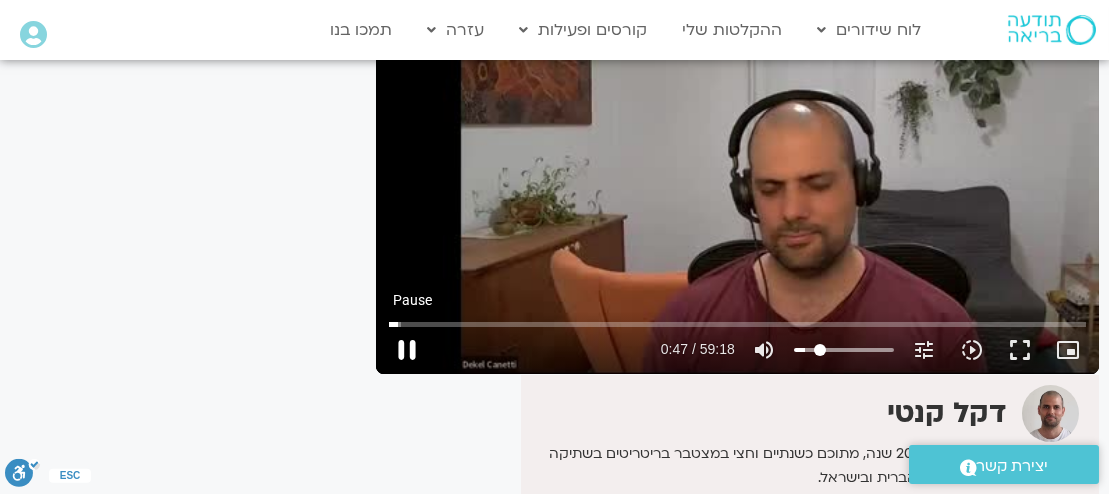 type on "47.345323" 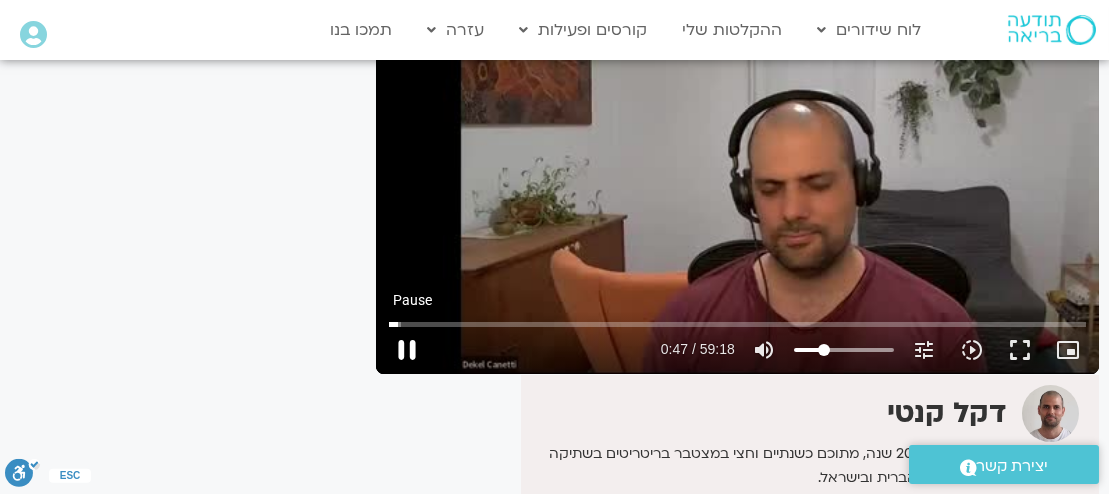 type on "29" 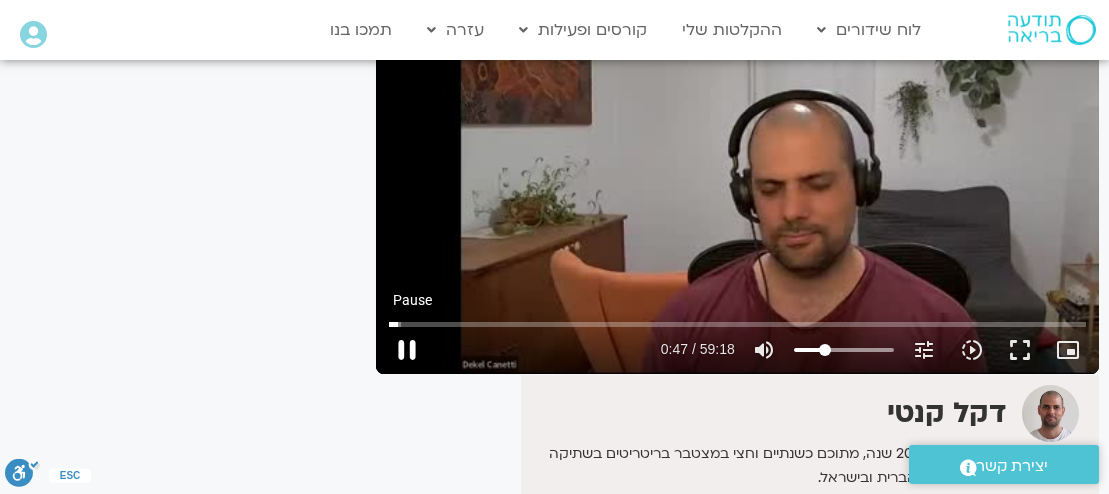 type on "47.475807" 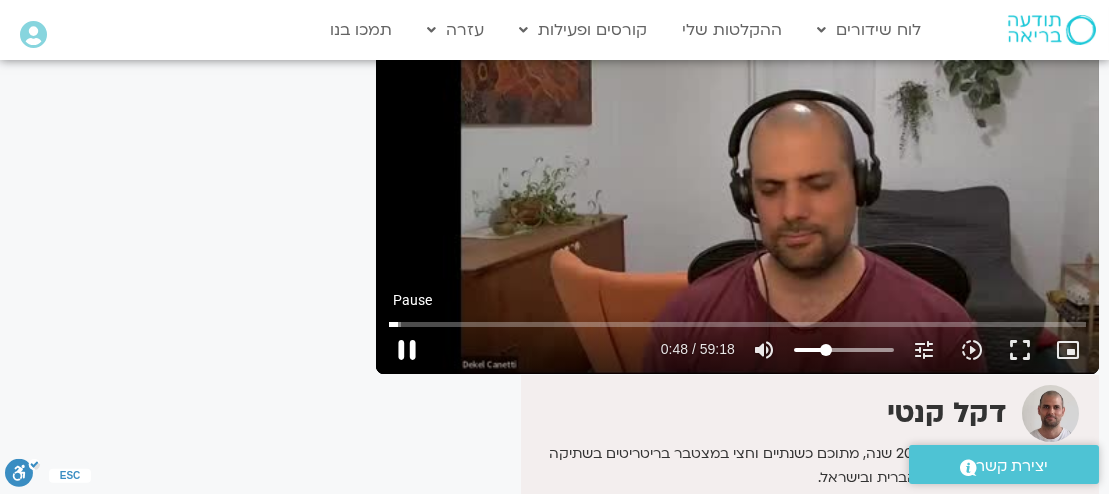 type on "48.267752" 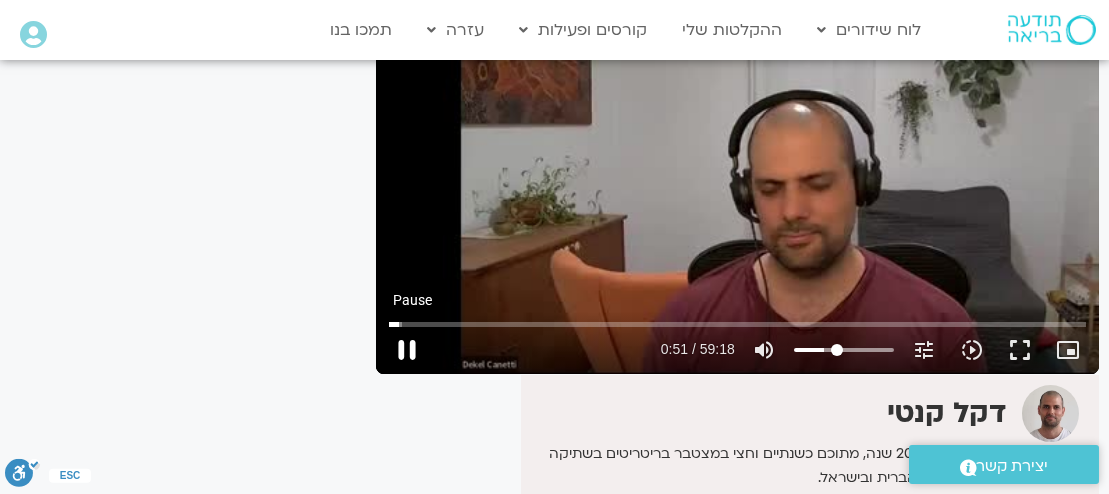 type on "51.246628" 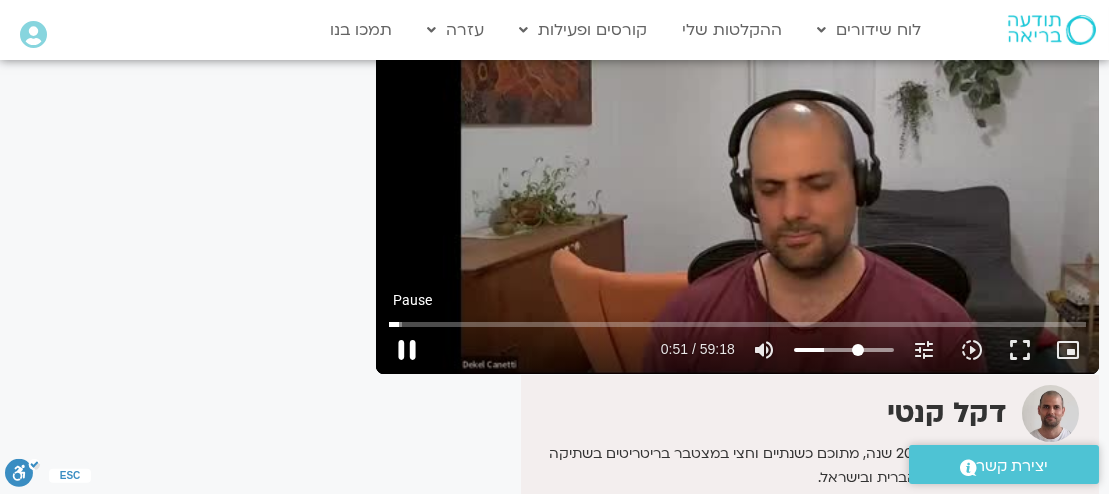 type on "51.375514" 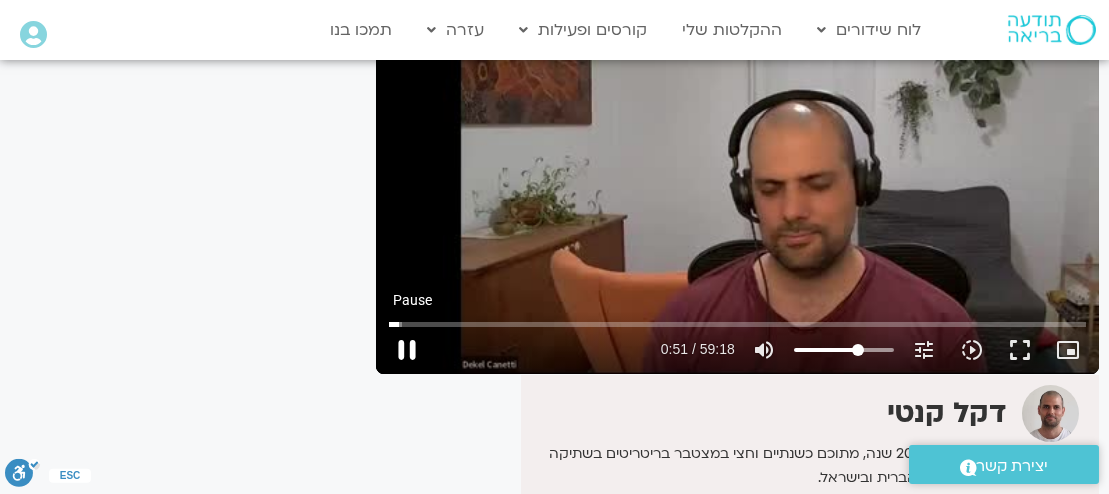 type on "51.506782" 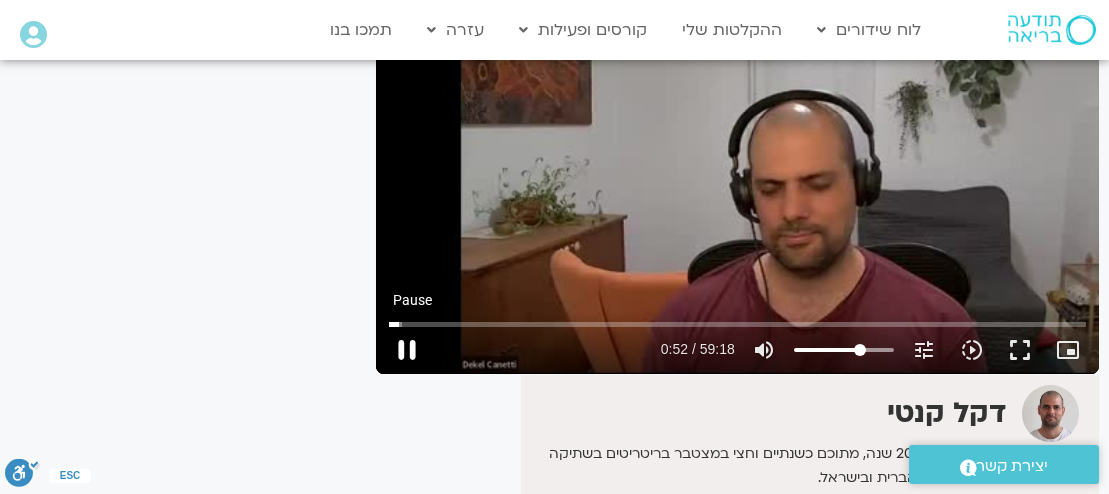 type on "52.283205" 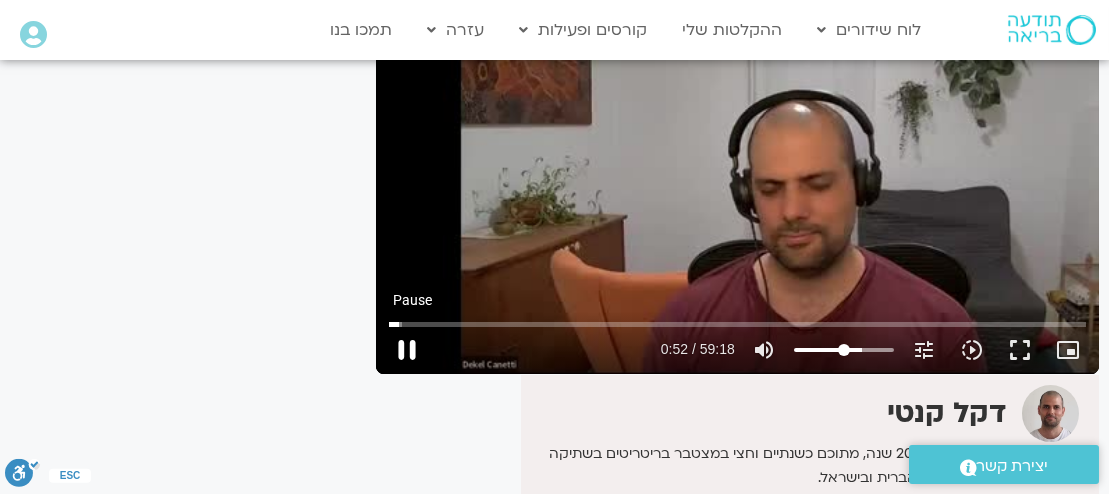 type on "49.5488940628638" 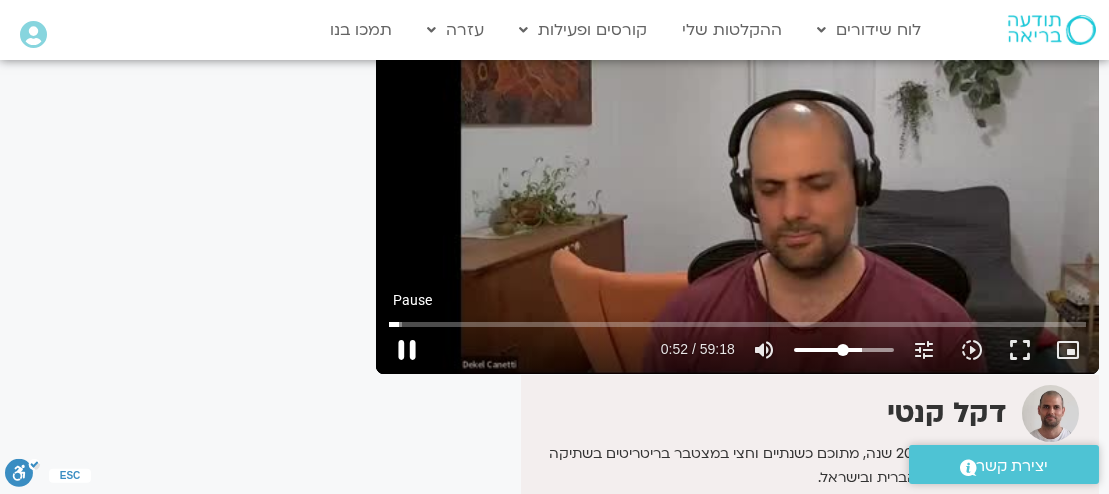 type on "52.412793" 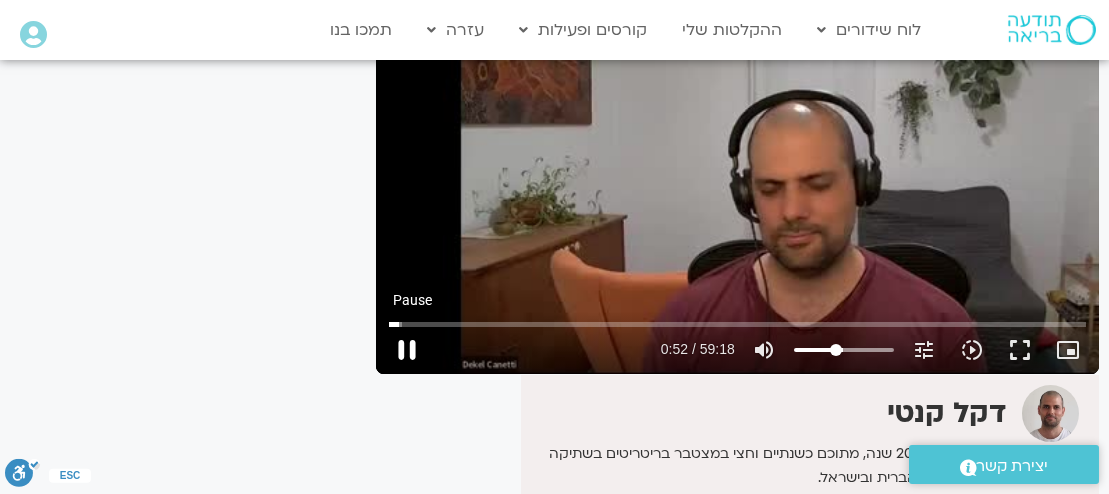 type on "39.3044237485448" 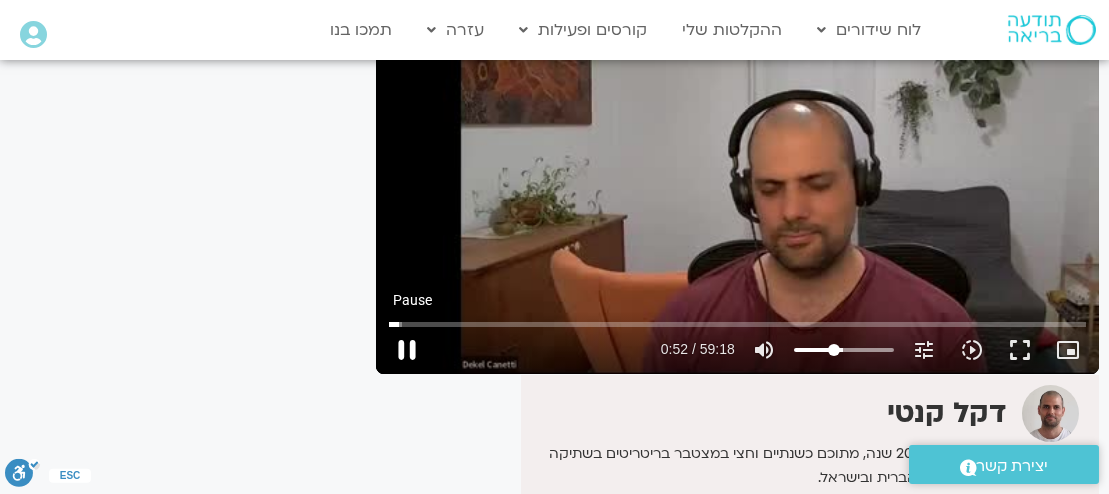 type on "52.539798" 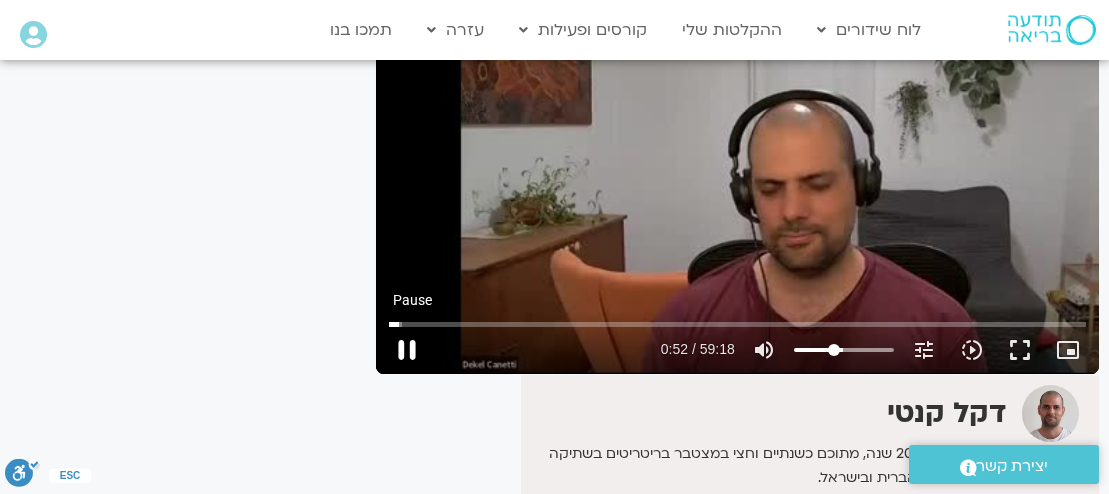 type on "38" 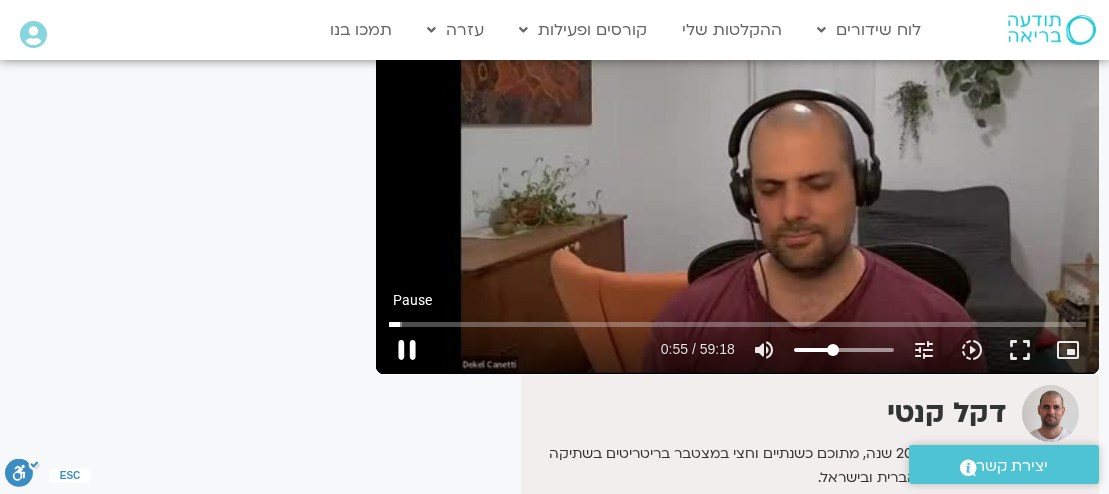 type on "55.57612" 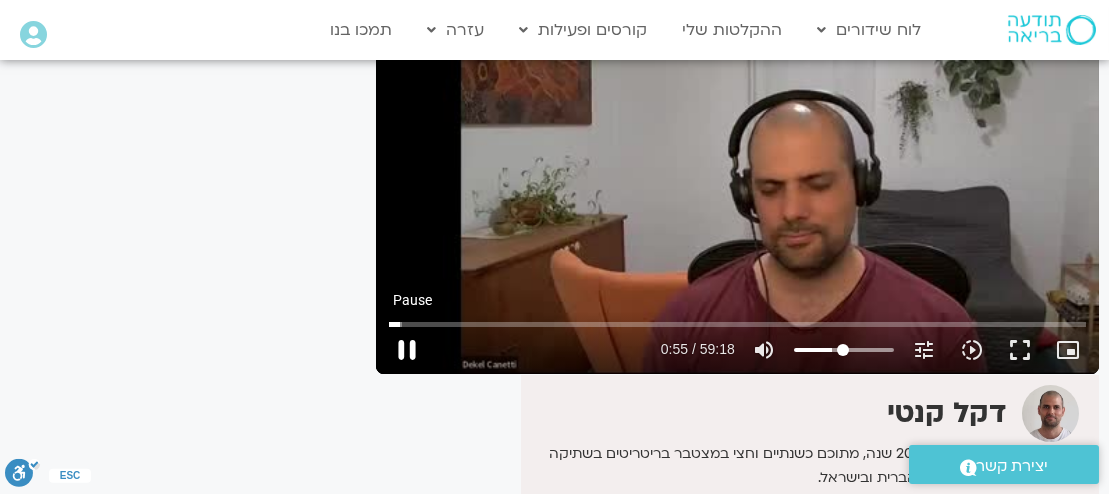 type on "55.850049" 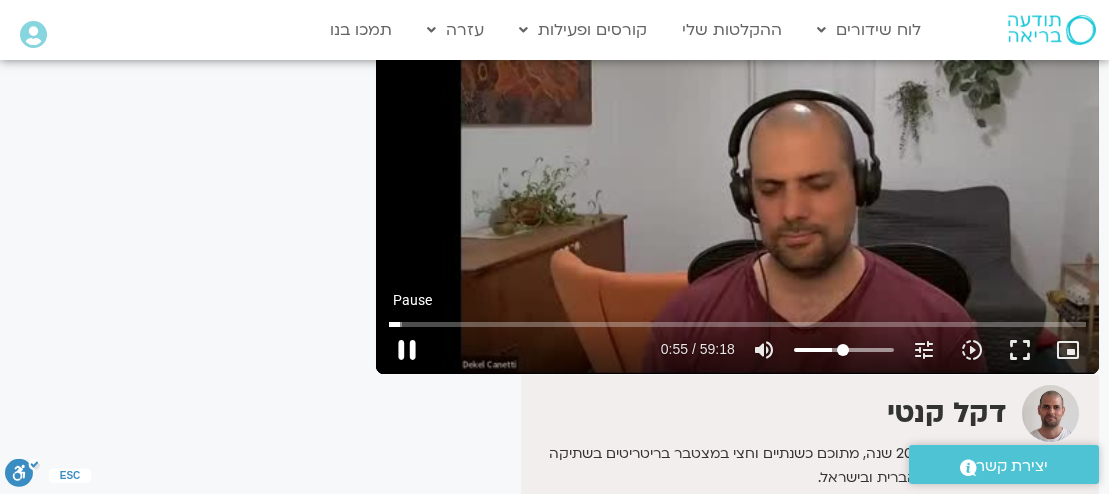 type on "48" 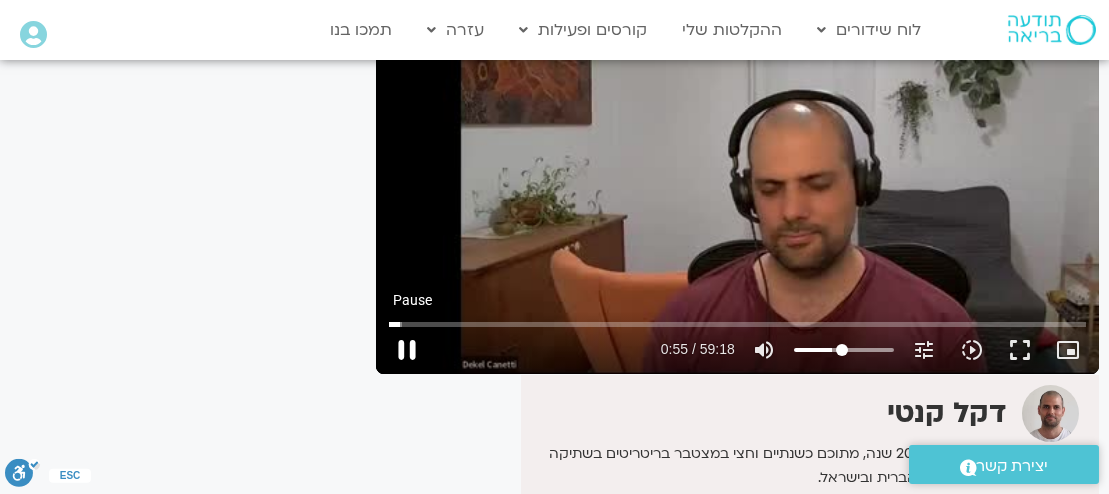 type on "55.976022" 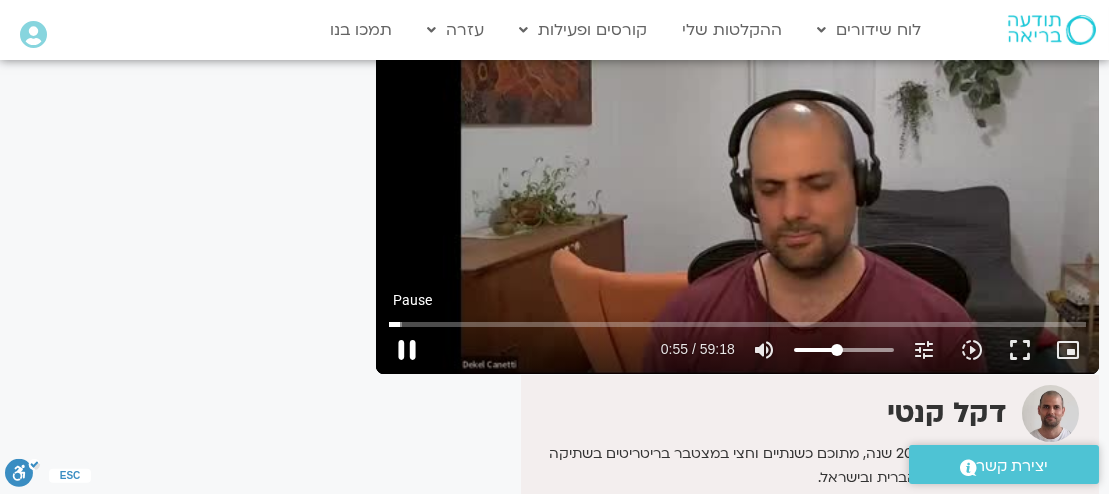 type on "41" 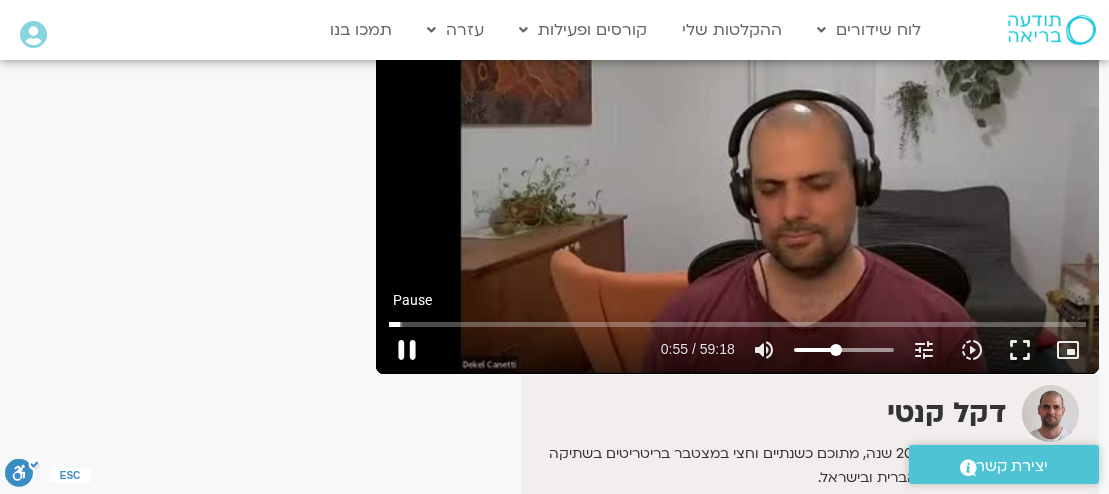 type on "56.106402" 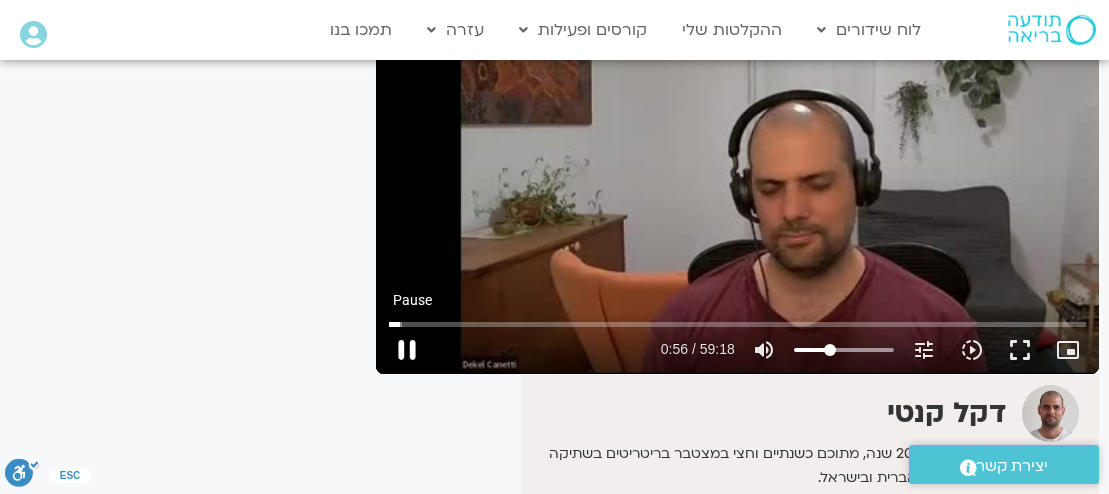 type on "33" 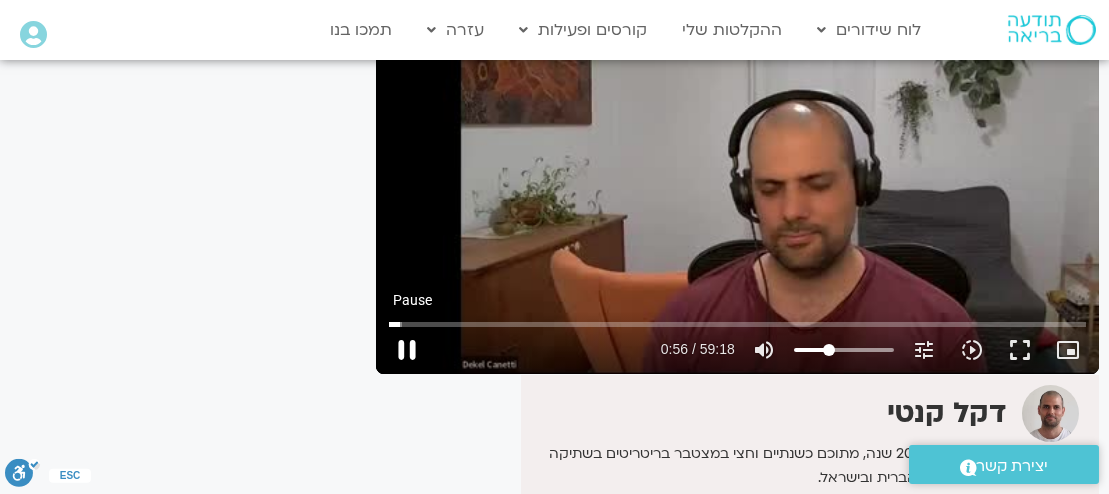 type on "56.238353" 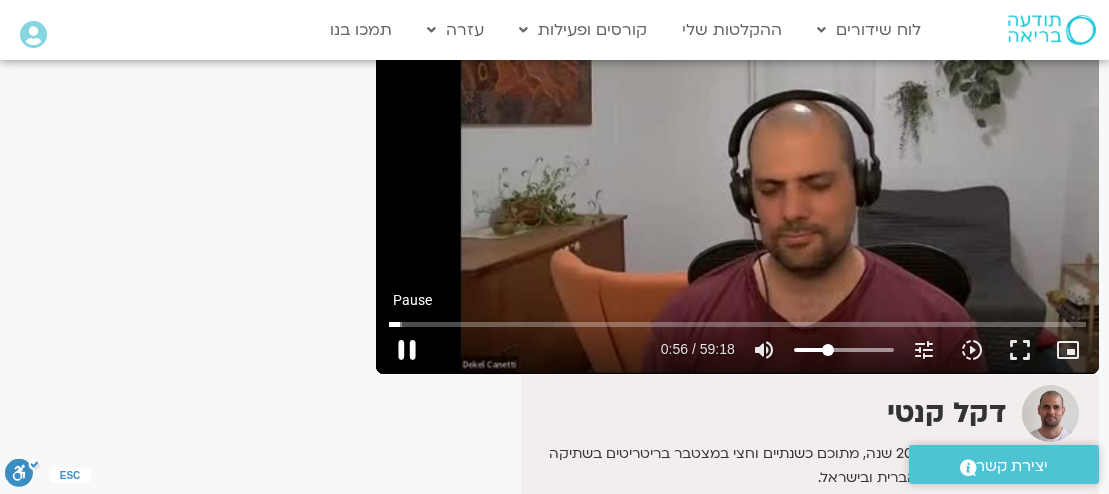 type on "56.364611" 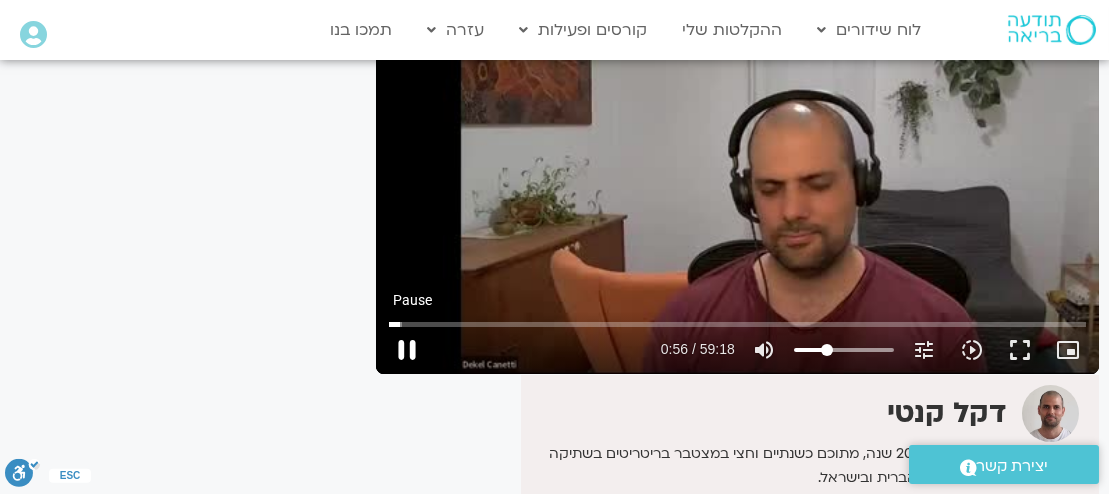 type on "56.501908" 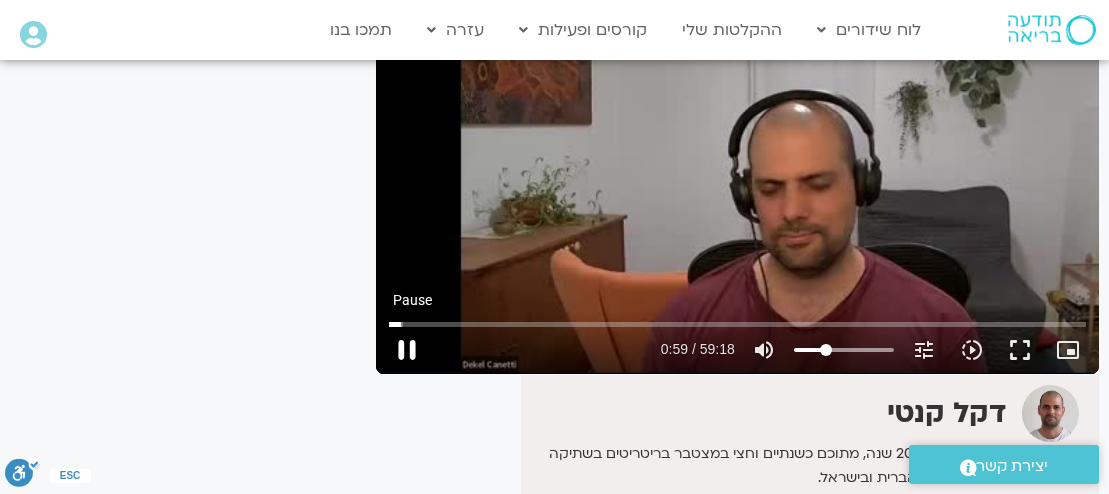 type on "60.006195" 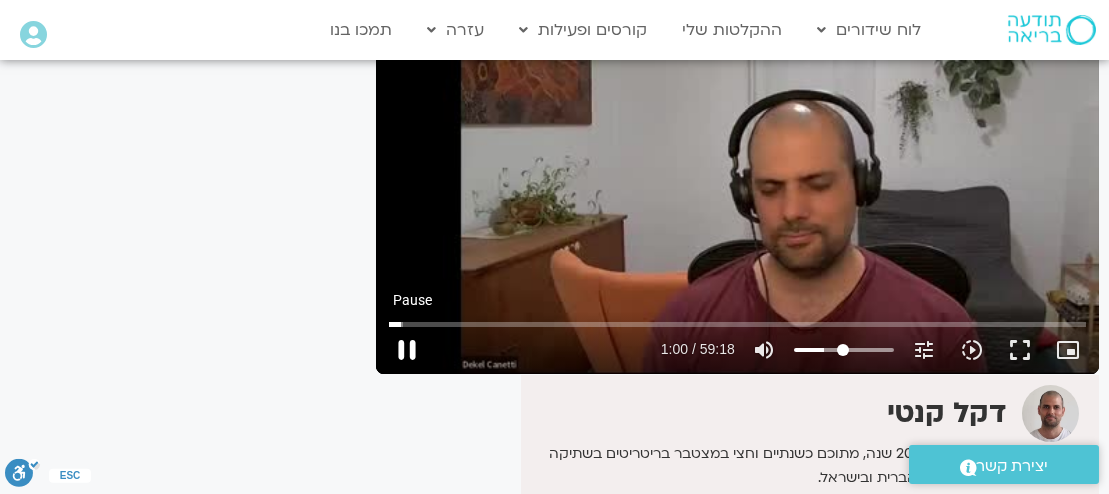 type on "60.396092" 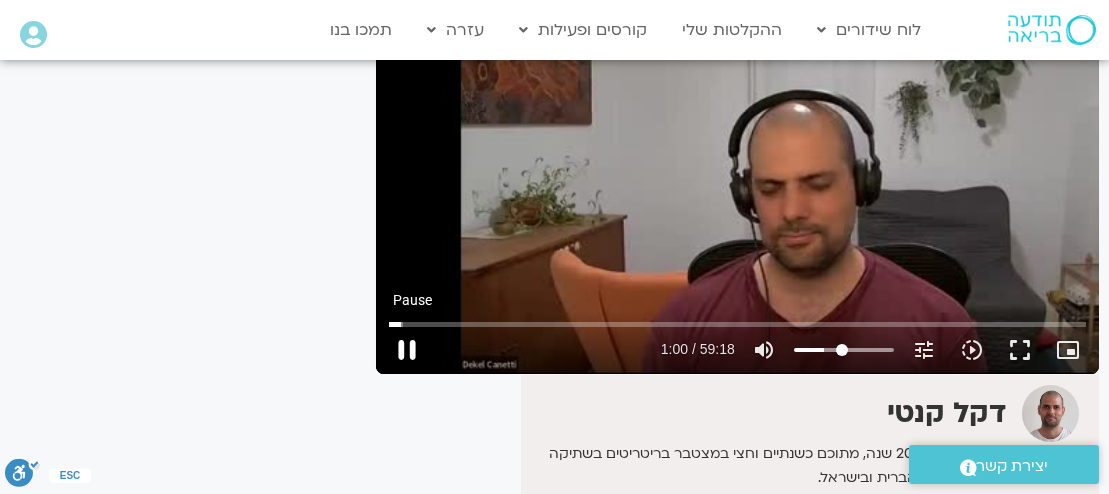 type on "60.525901" 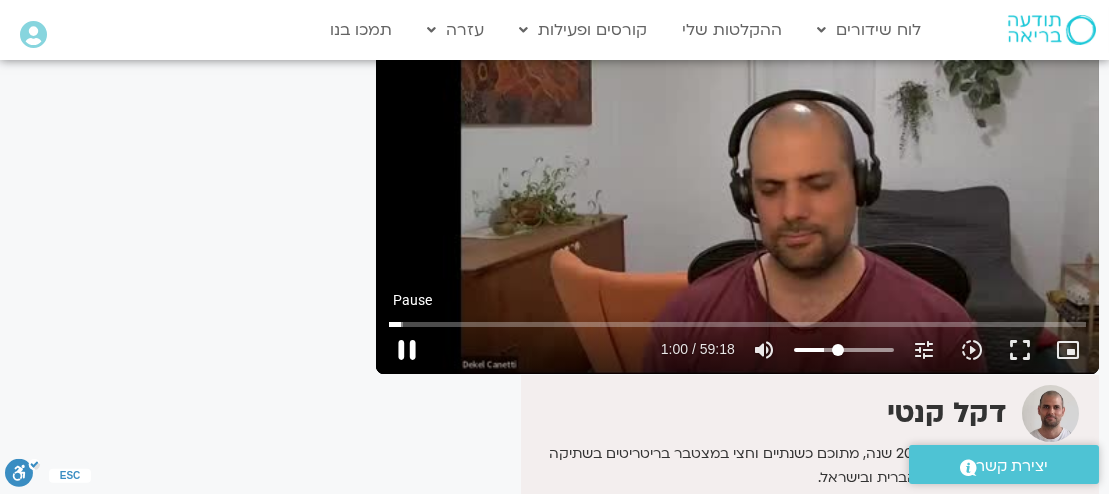 type on "42" 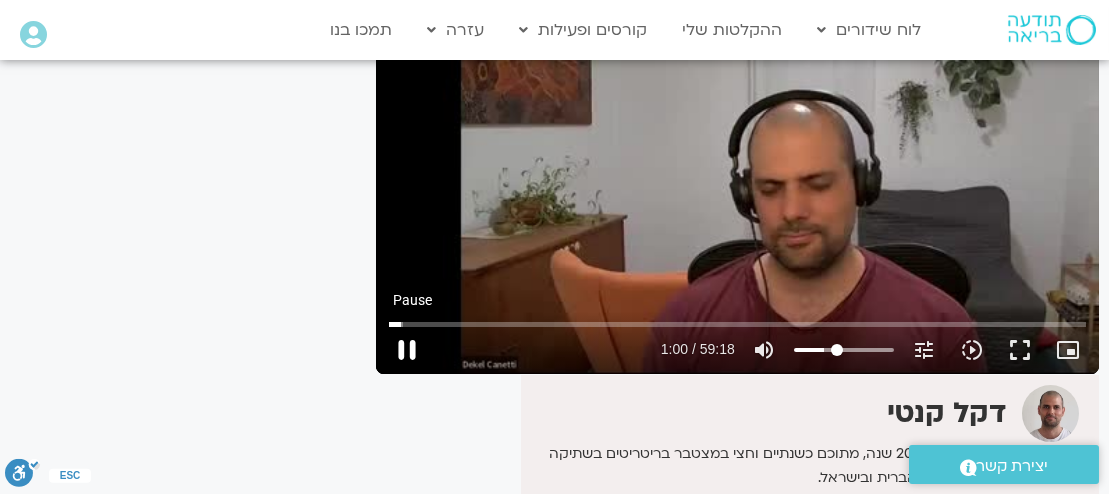 type on "60.653246" 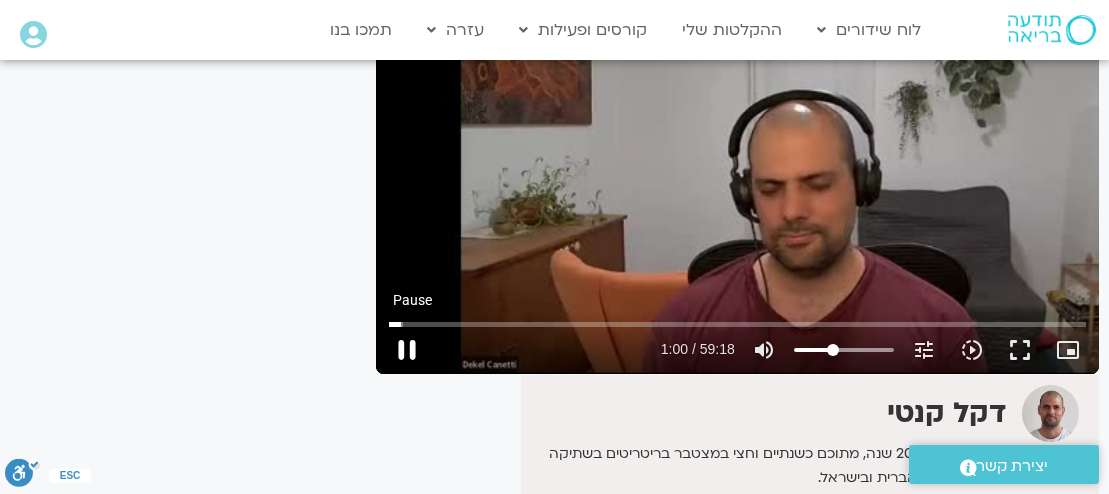 type on "37" 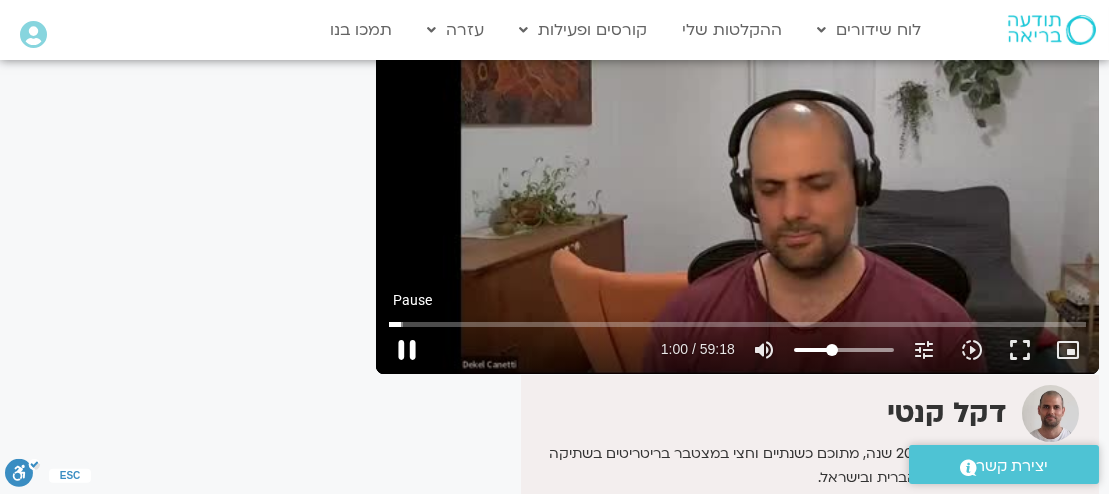 type on "60.780691" 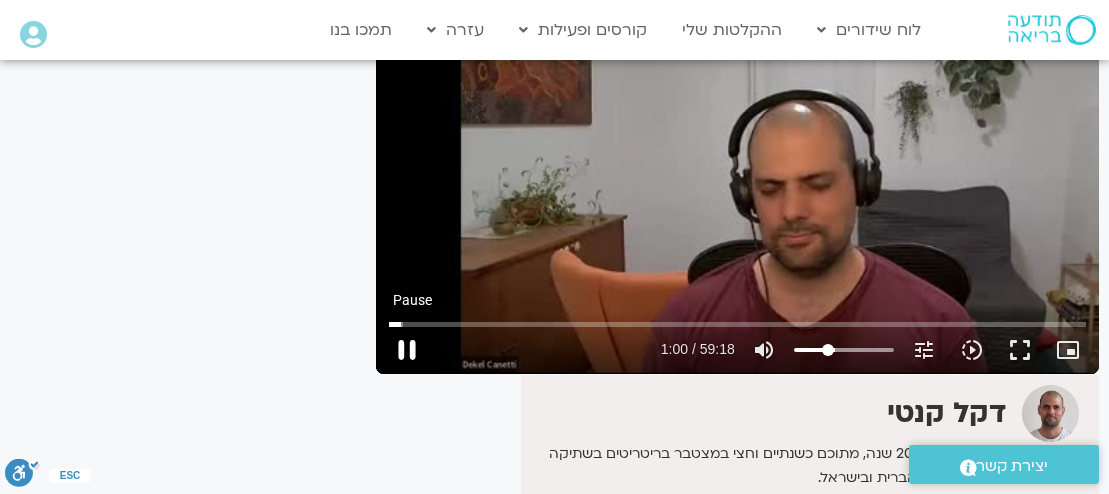 type on "31" 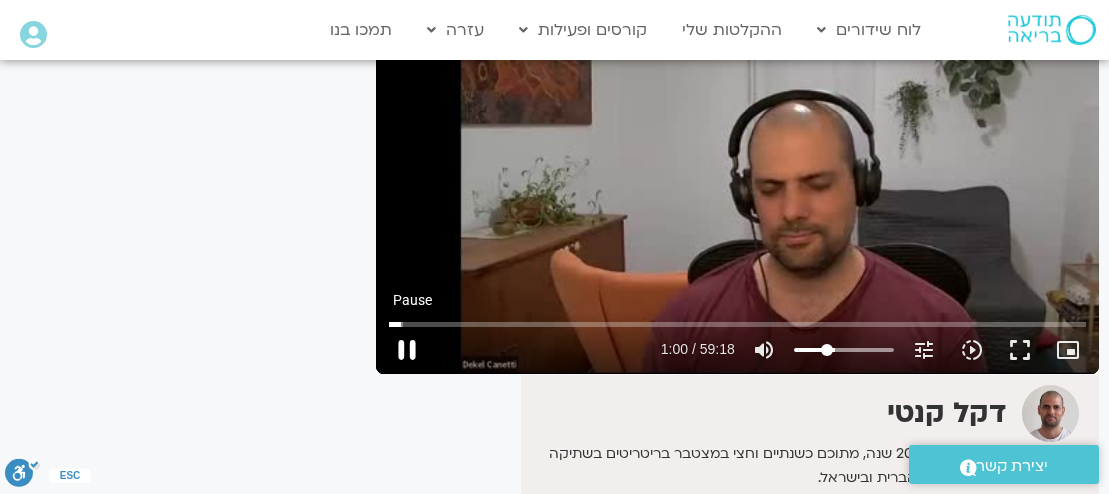 type on "60.906277" 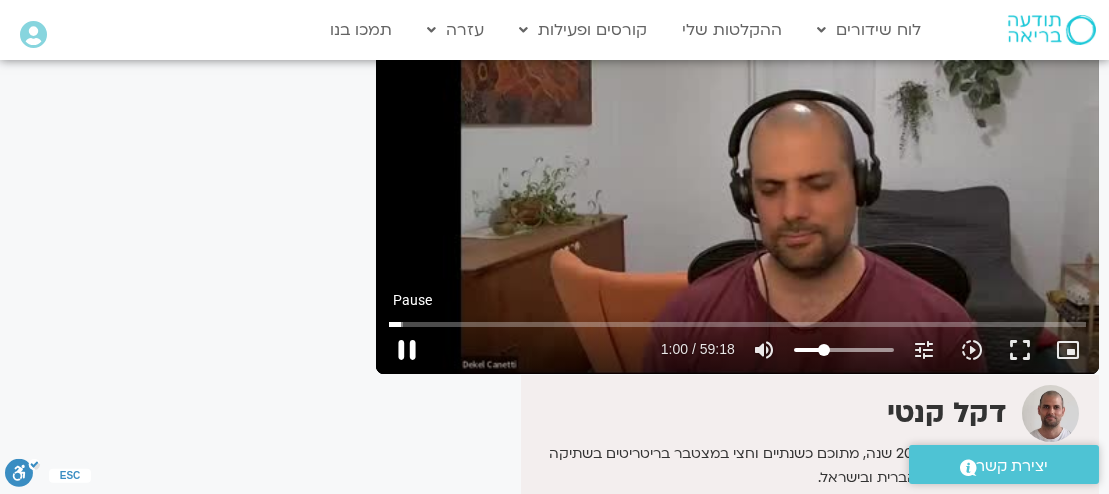 type on "26" 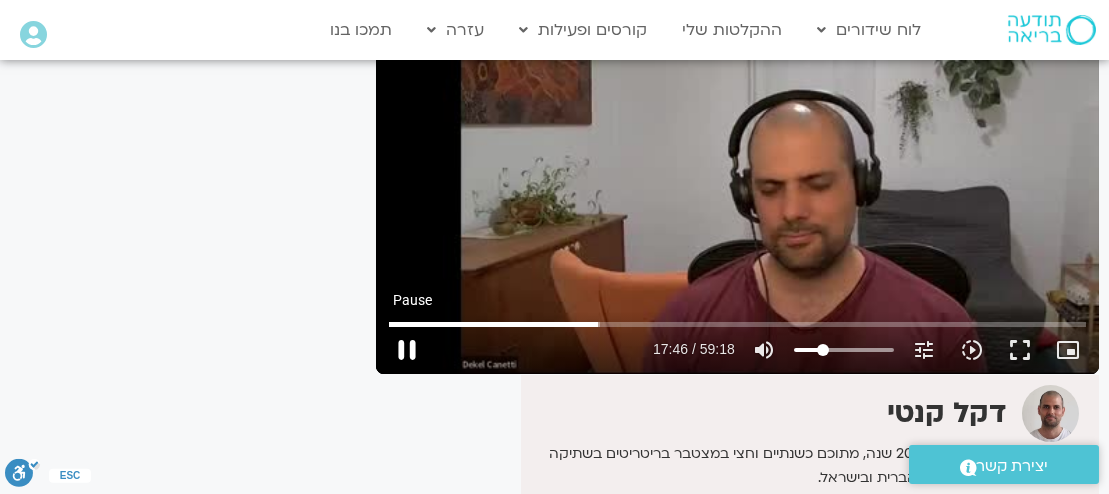 type on "1066.427465" 